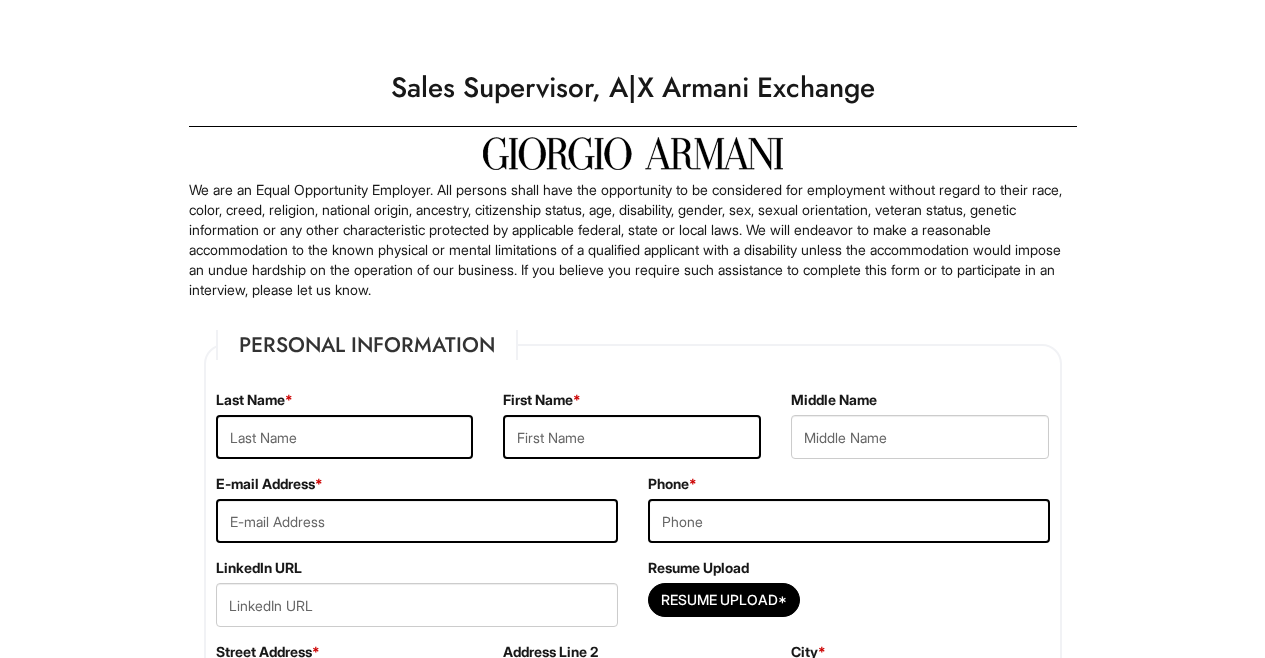 scroll, scrollTop: 0, scrollLeft: 0, axis: both 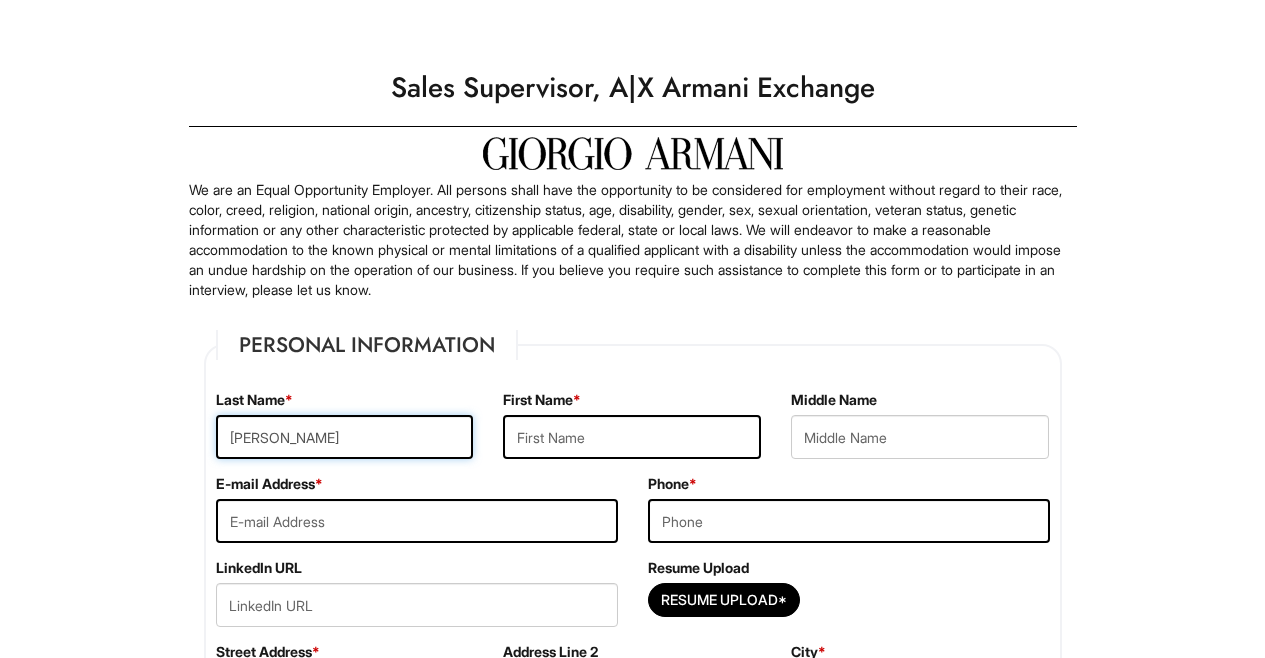 type on "Heffernan" 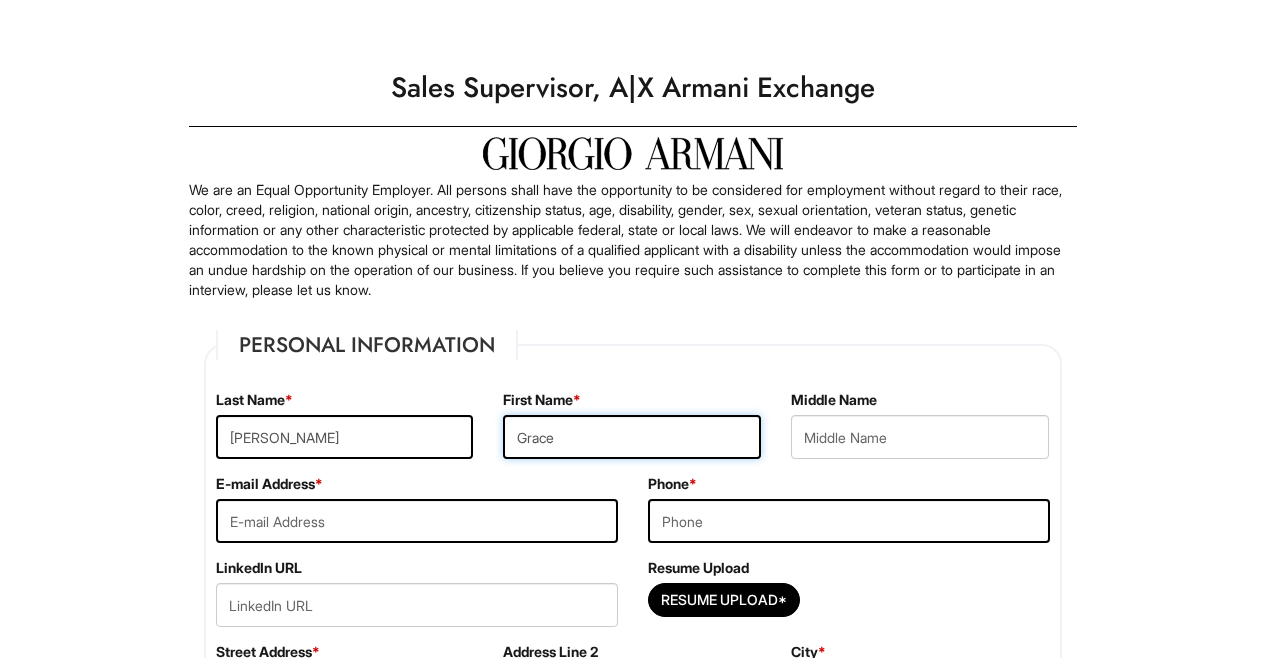 type on "Grace" 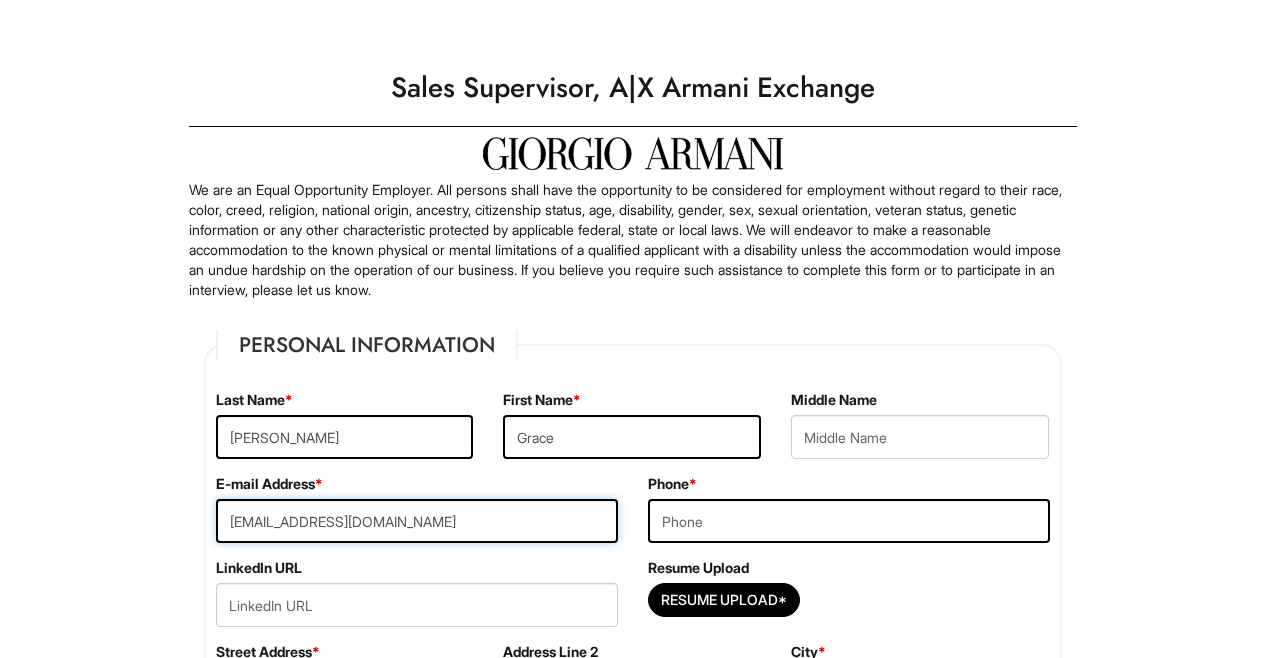 type on "graceheff03@gmail.com" 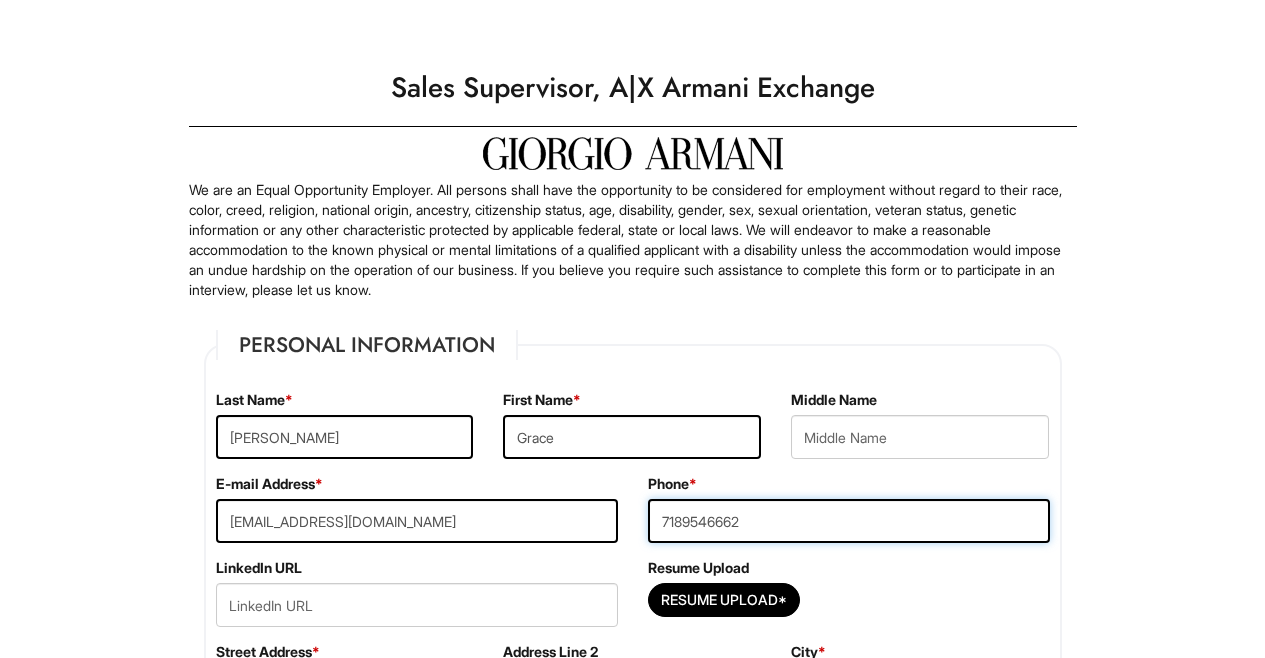 type on "7189546662" 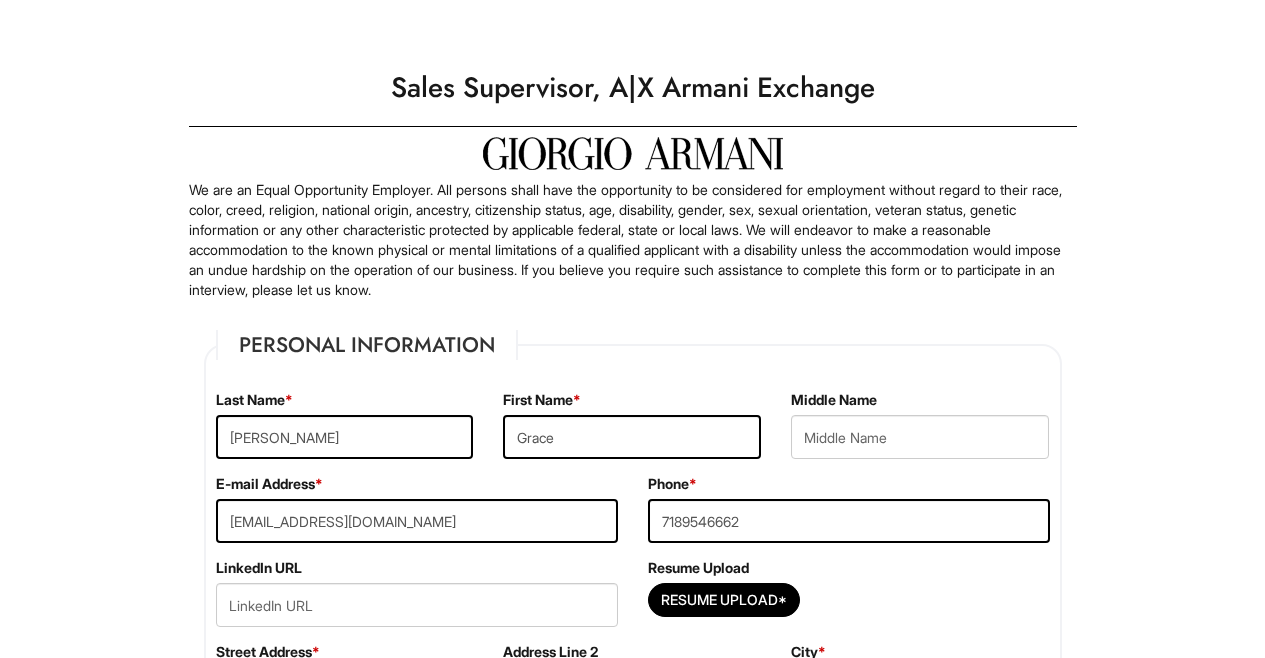 click on "Please Complete This Form 1 2 3 Sales Supervisor, A|X Armani Exchange PLEASE COMPLETE ALL REQUIRED FIELDS
We are an Equal Opportunity Employer. All persons shall have the opportunity to be considered for employment without regard to their race, color, creed, religion, national origin, ancestry, citizenship status, age, disability, gender, sex, sexual orientation, veteran status, genetic information or any other characteristic protected by applicable federal, state or local laws. We will endeavor to make a reasonable accommodation to the known physical or mental limitations of a qualified applicant with a disability unless the accommodation would impose an undue hardship on the operation of our business. If you believe you require such assistance to complete this form or to participate in an interview, please let us know.
Personal Information
Last Name  *   Heffernan
First Name  *   Grace
Middle Name
E-mail Address  *   graceheff03@gmail.com
Phone  *   7189546662" at bounding box center [632, 1953] 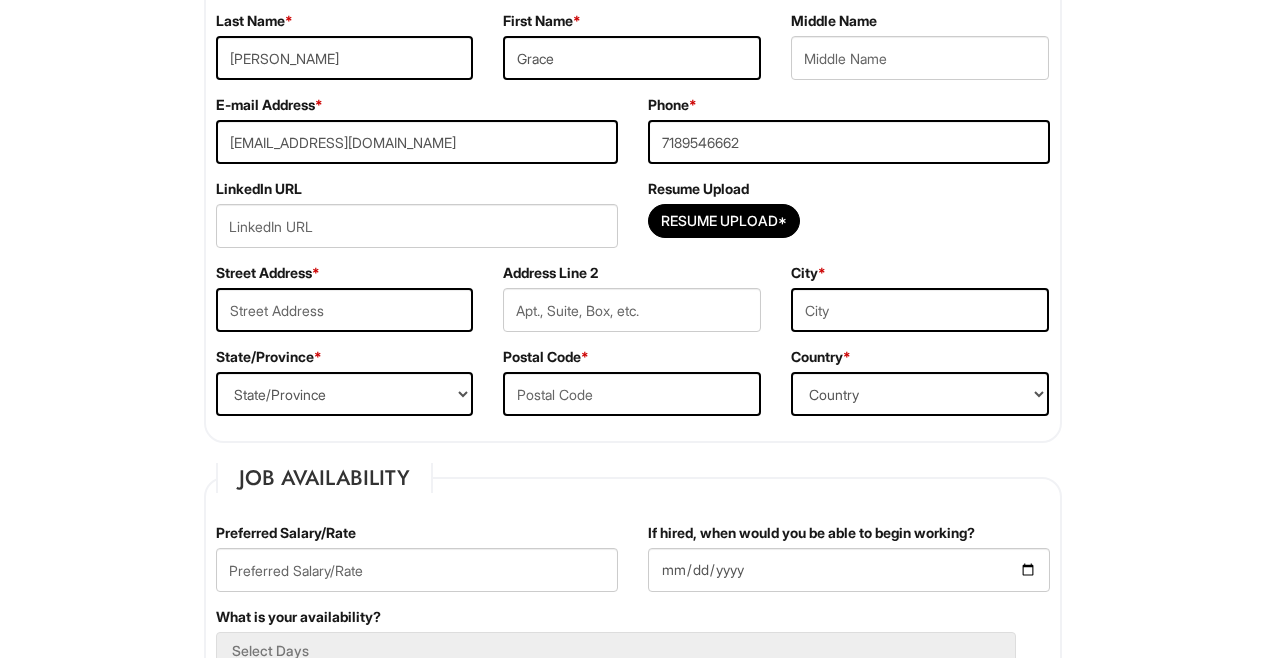scroll, scrollTop: 479, scrollLeft: 0, axis: vertical 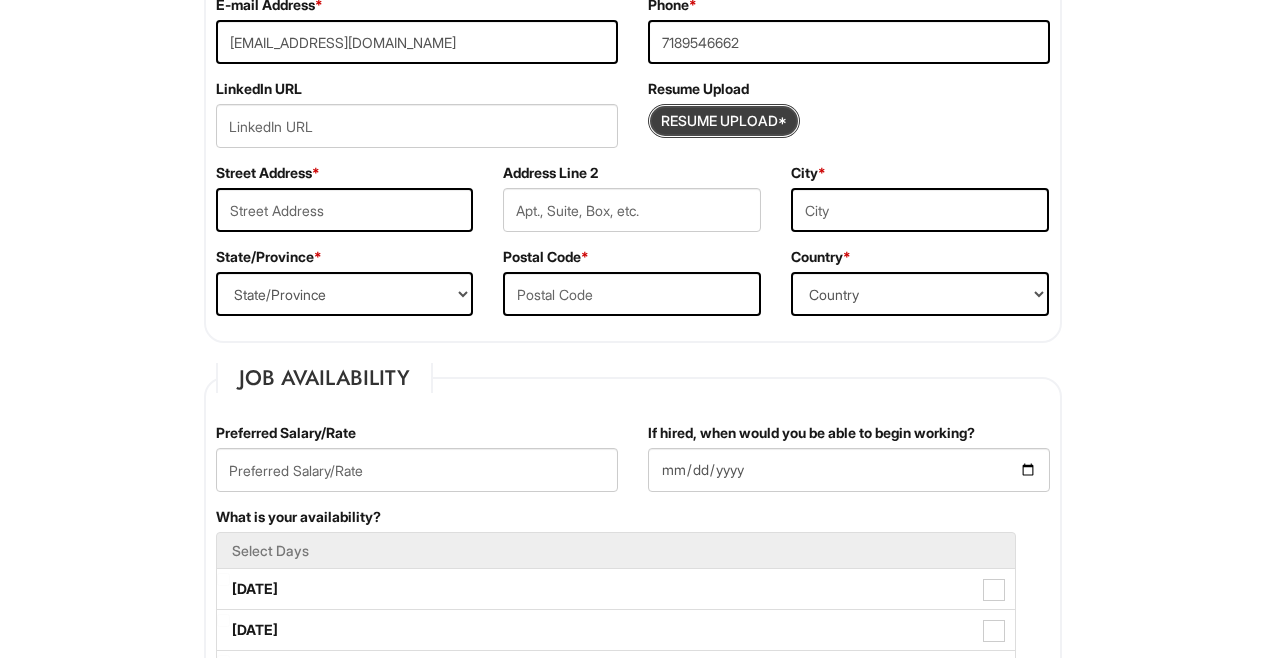 click at bounding box center [724, 121] 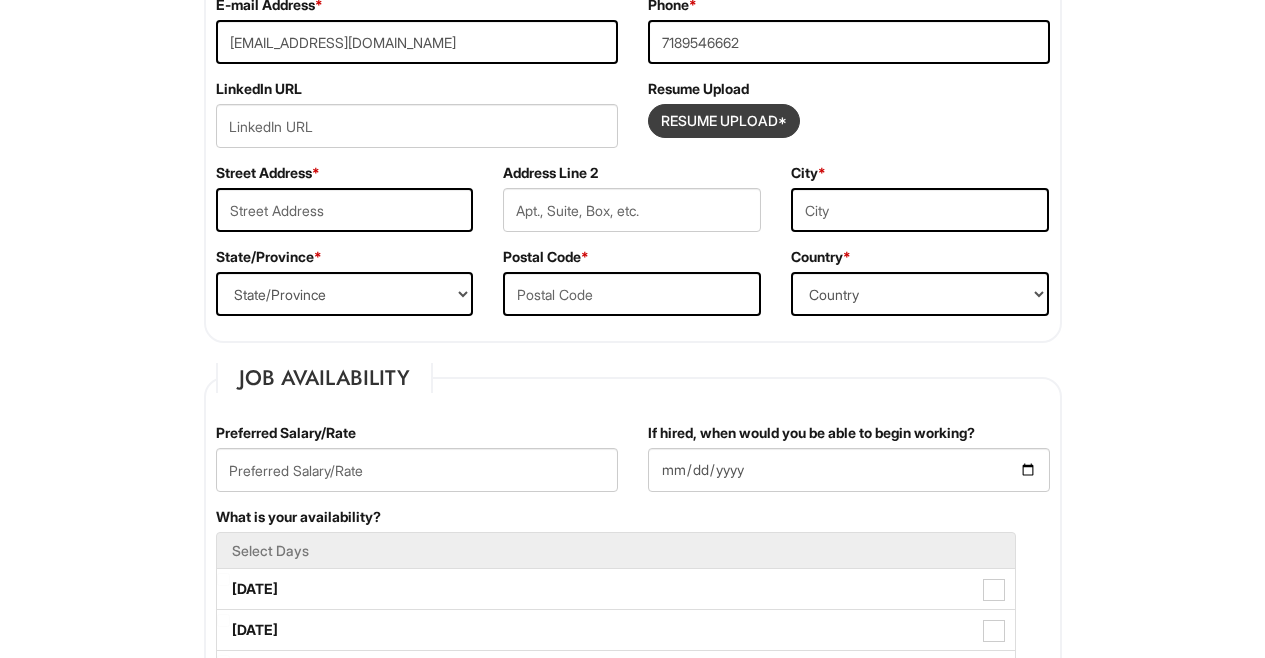 type on "C:\fakepath\Resume.pdf" 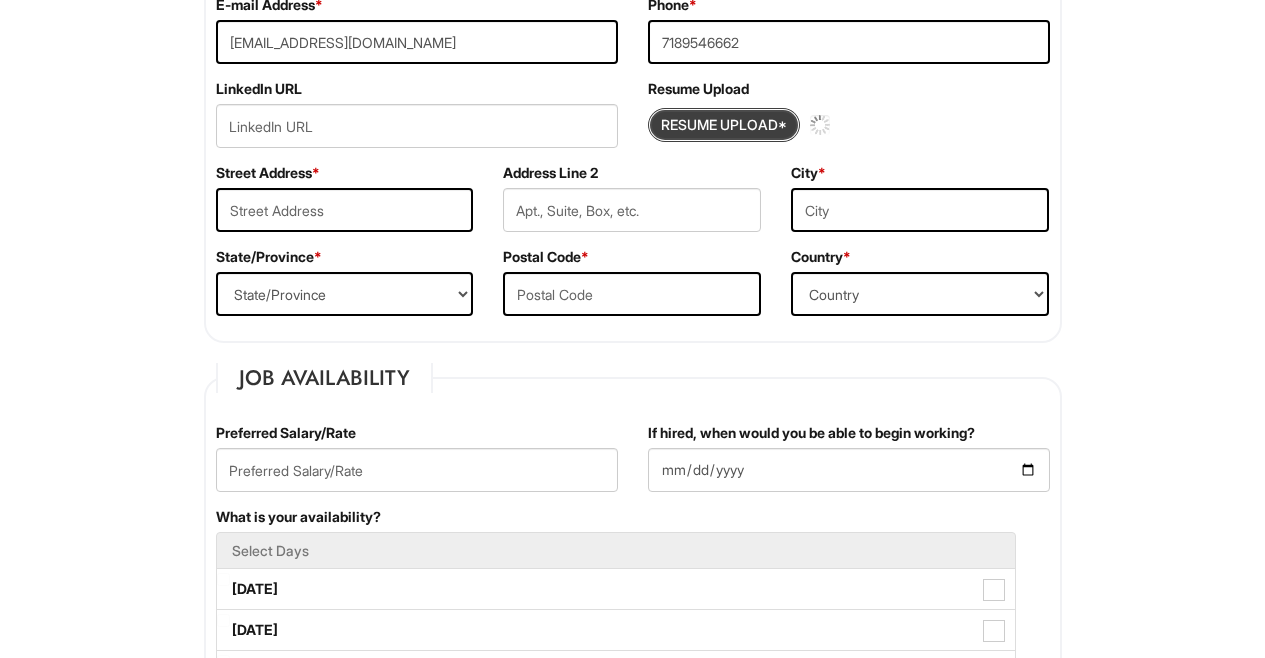 type 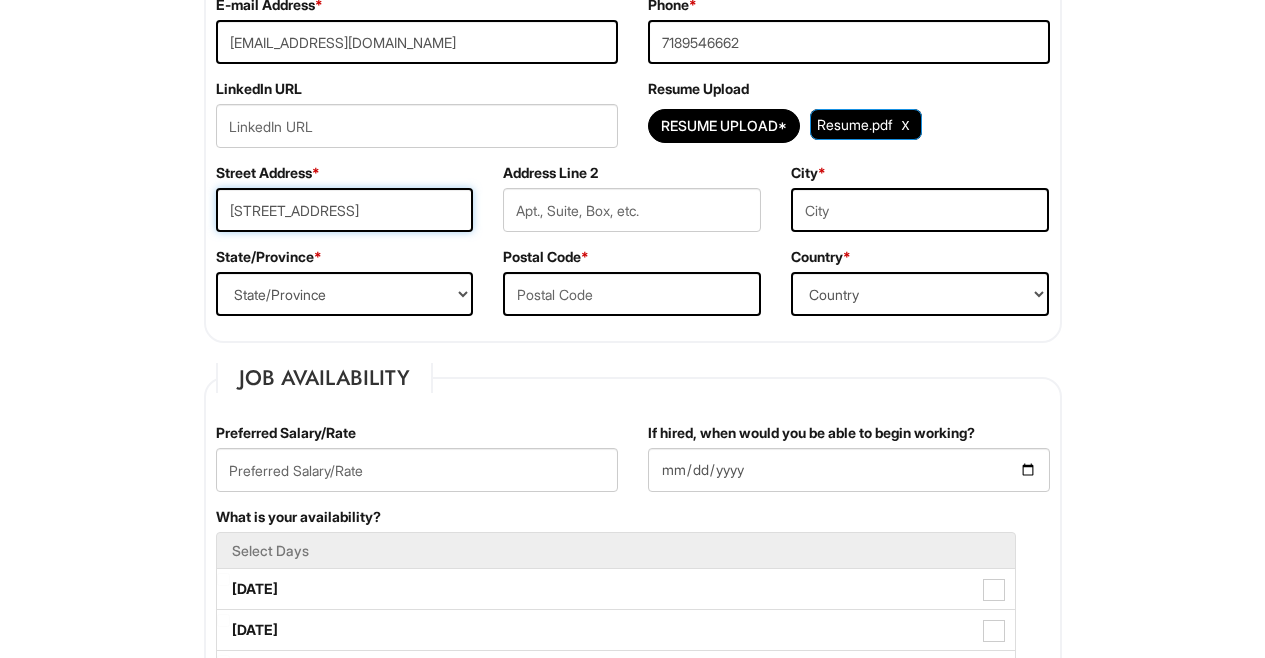type on "138 Kemball Avenue" 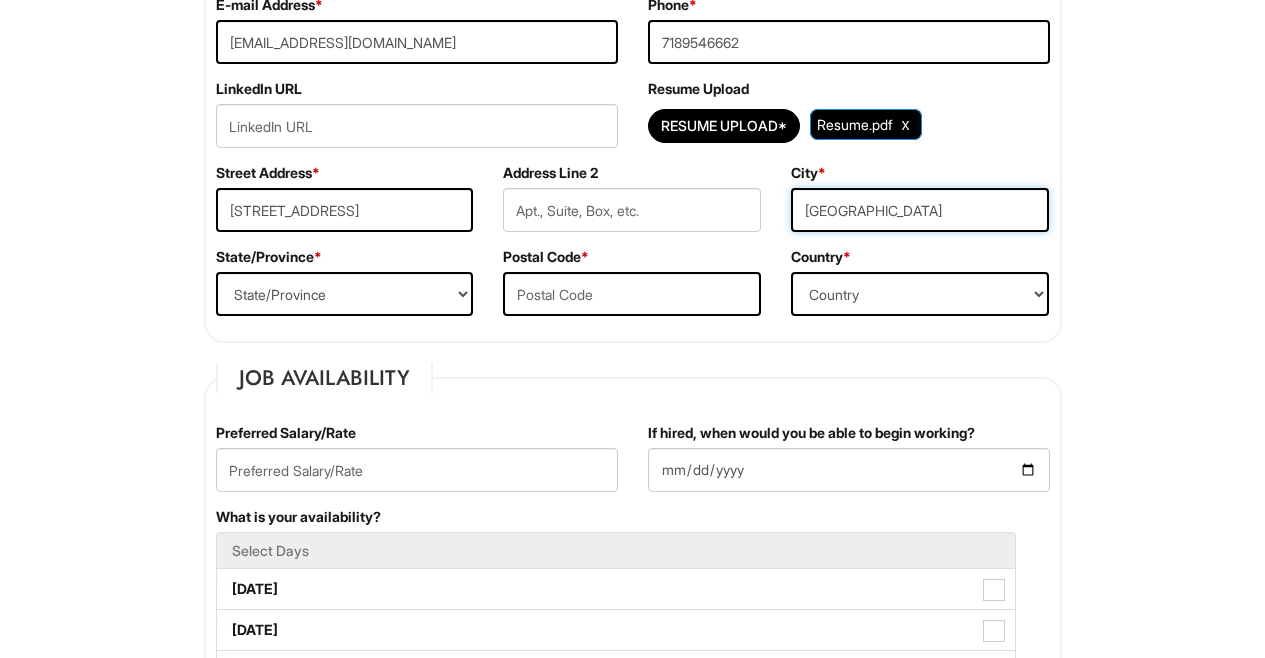 type on "Staten Island" 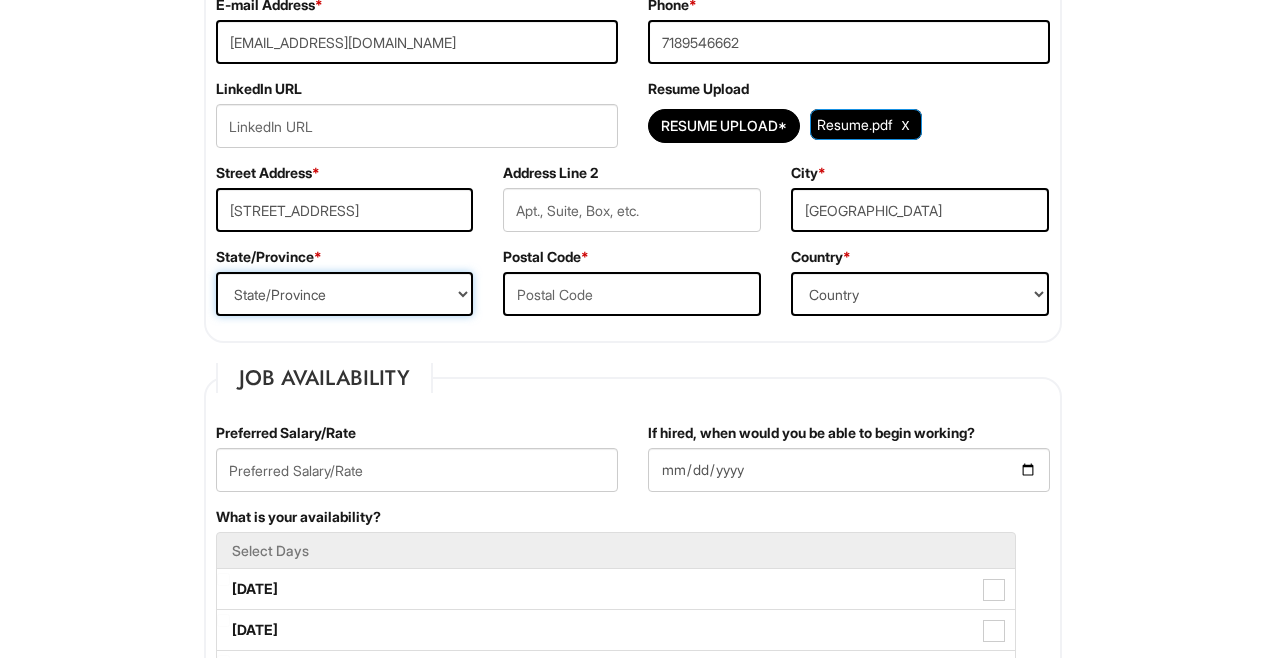 select on "NY" 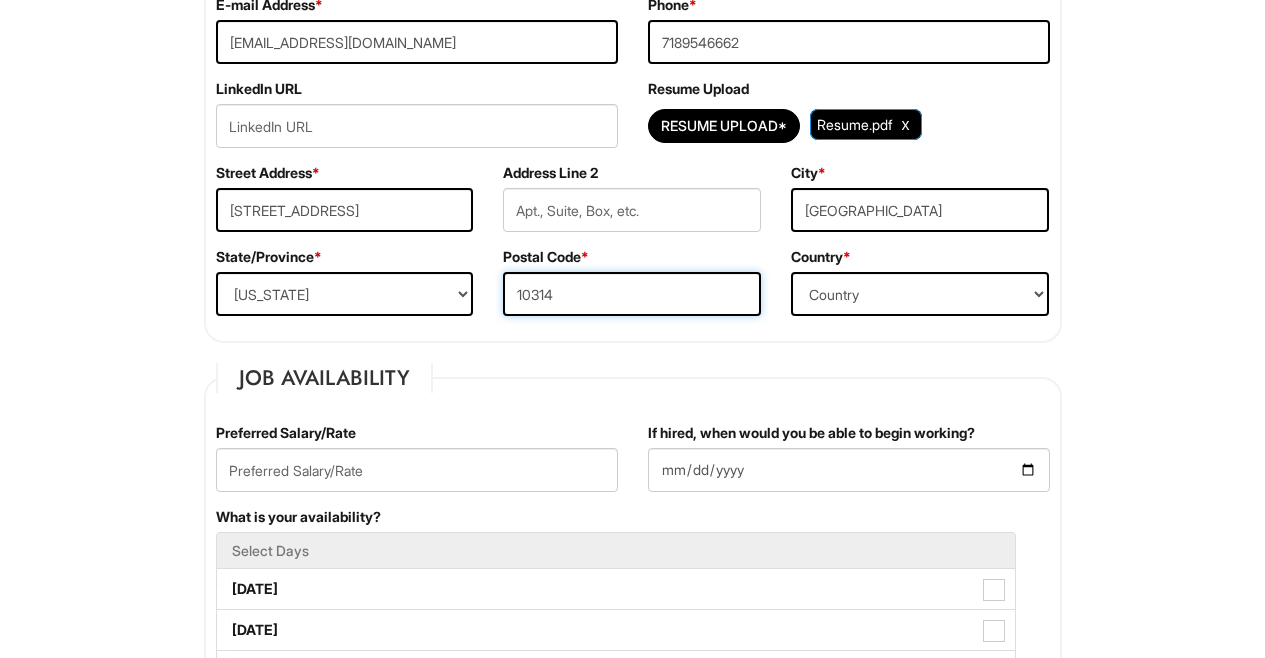 type on "10314" 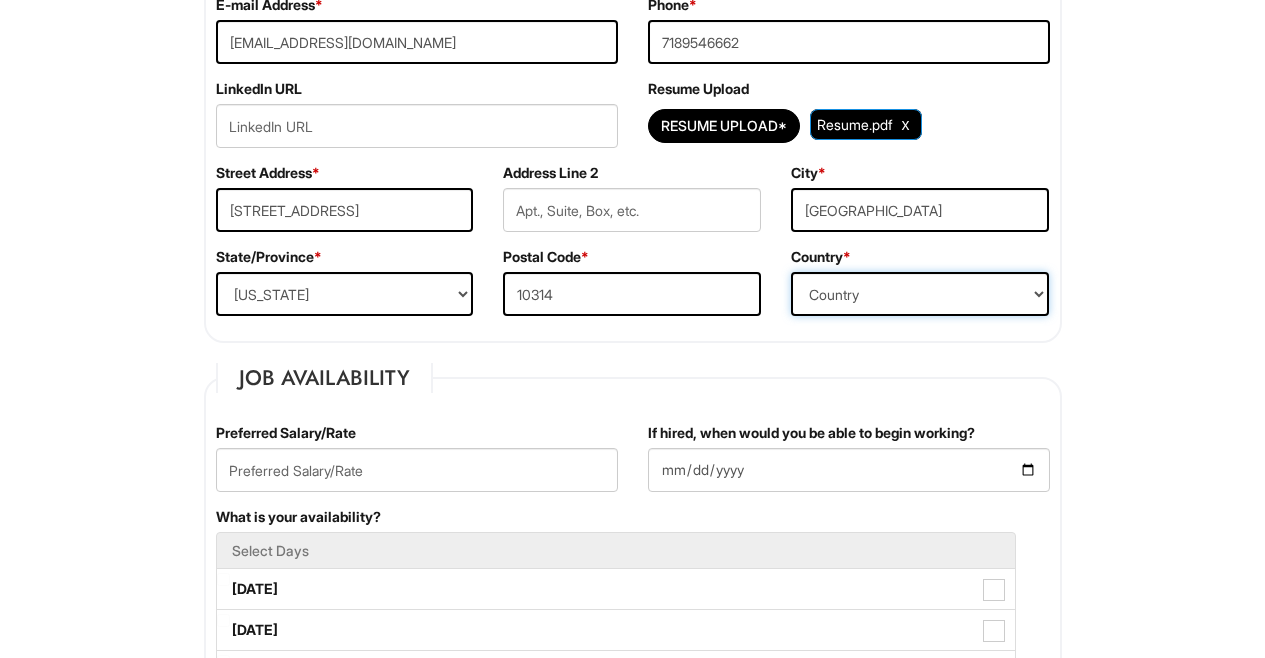 select on "United States of America" 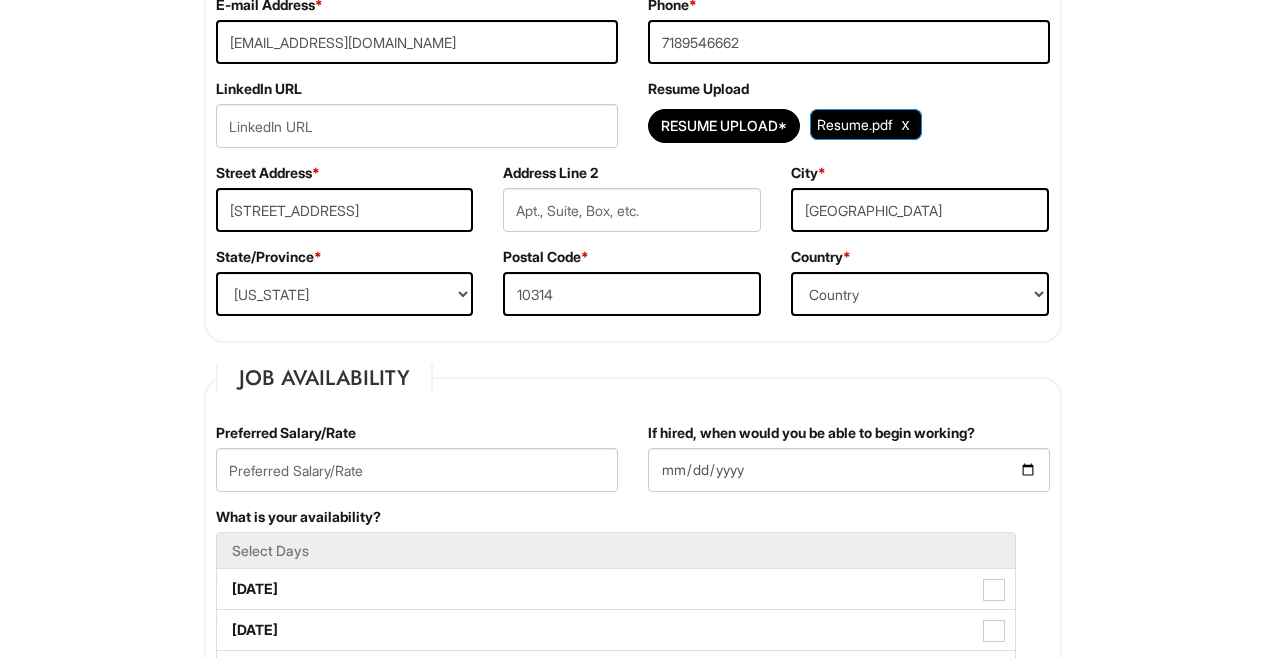 click on "Please Complete This Form 1 2 3 Sales Supervisor, A|X Armani Exchange PLEASE COMPLETE ALL REQUIRED FIELDS
We are an Equal Opportunity Employer. All persons shall have the opportunity to be considered for employment without regard to their race, color, creed, religion, national origin, ancestry, citizenship status, age, disability, gender, sex, sexual orientation, veteran status, genetic information or any other characteristic protected by applicable federal, state or local laws. We will endeavor to make a reasonable accommodation to the known physical or mental limitations of a qualified applicant with a disability unless the accommodation would impose an undue hardship on the operation of our business. If you believe you require such assistance to complete this form or to participate in an interview, please let us know.
Personal Information
Last Name  *   Heffernan
First Name  *   Grace
Middle Name
E-mail Address  *   graceheff03@gmail.com
Phone  *   7189546662" at bounding box center [632, 1474] 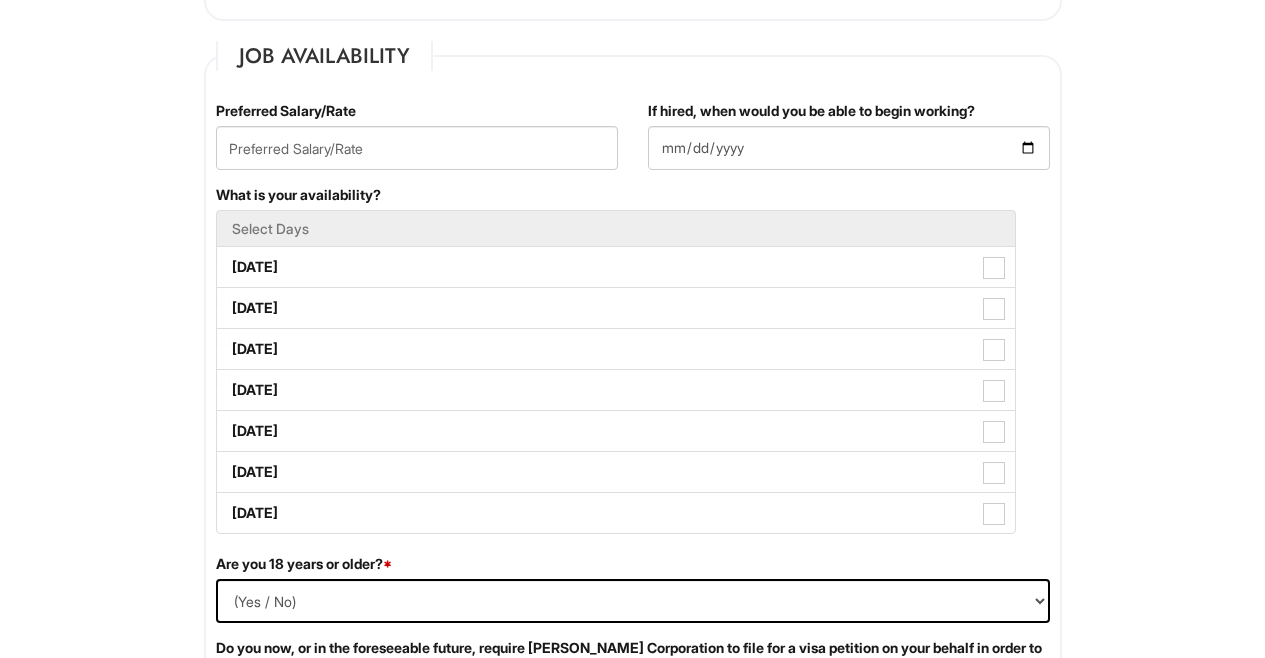 scroll, scrollTop: 813, scrollLeft: 0, axis: vertical 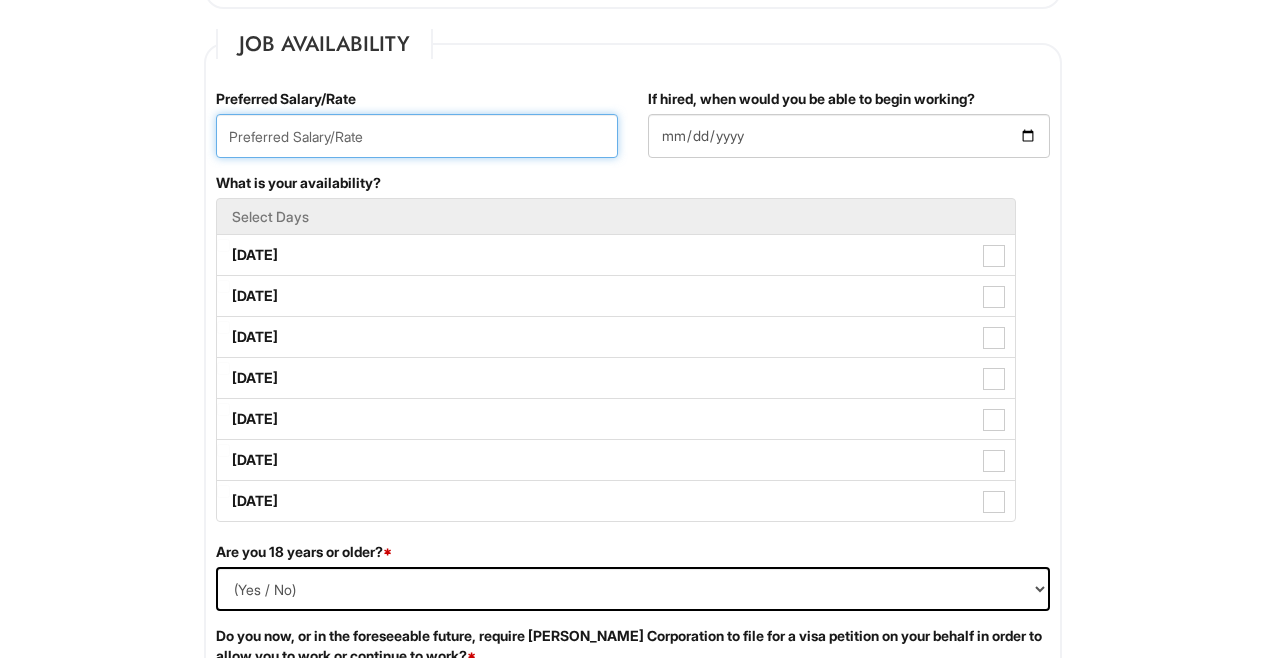 click at bounding box center (417, 136) 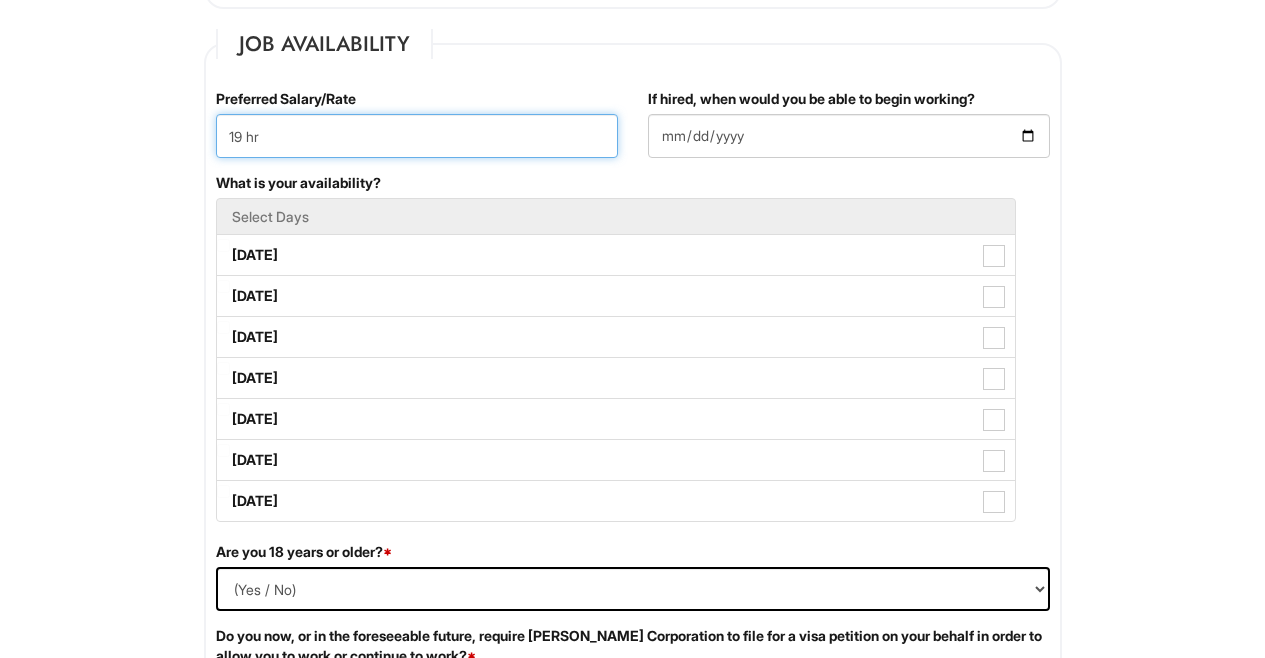 type on "19 hr" 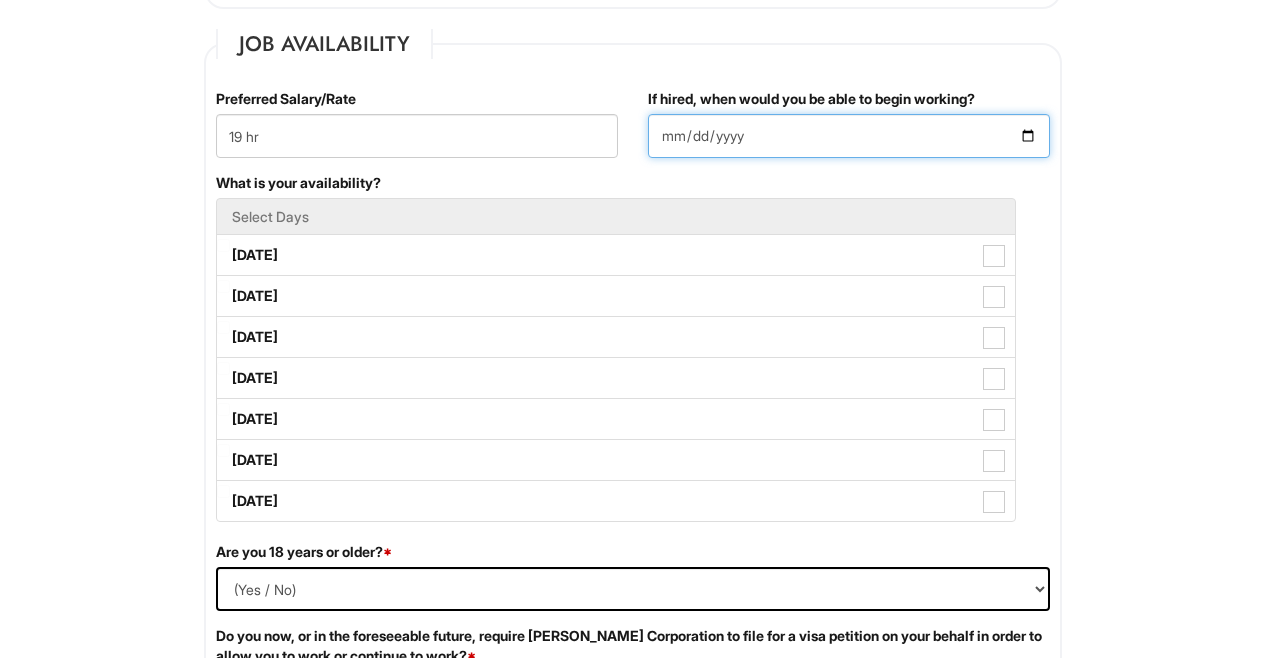 click on "If hired, when would you be able to begin working?" at bounding box center [849, 136] 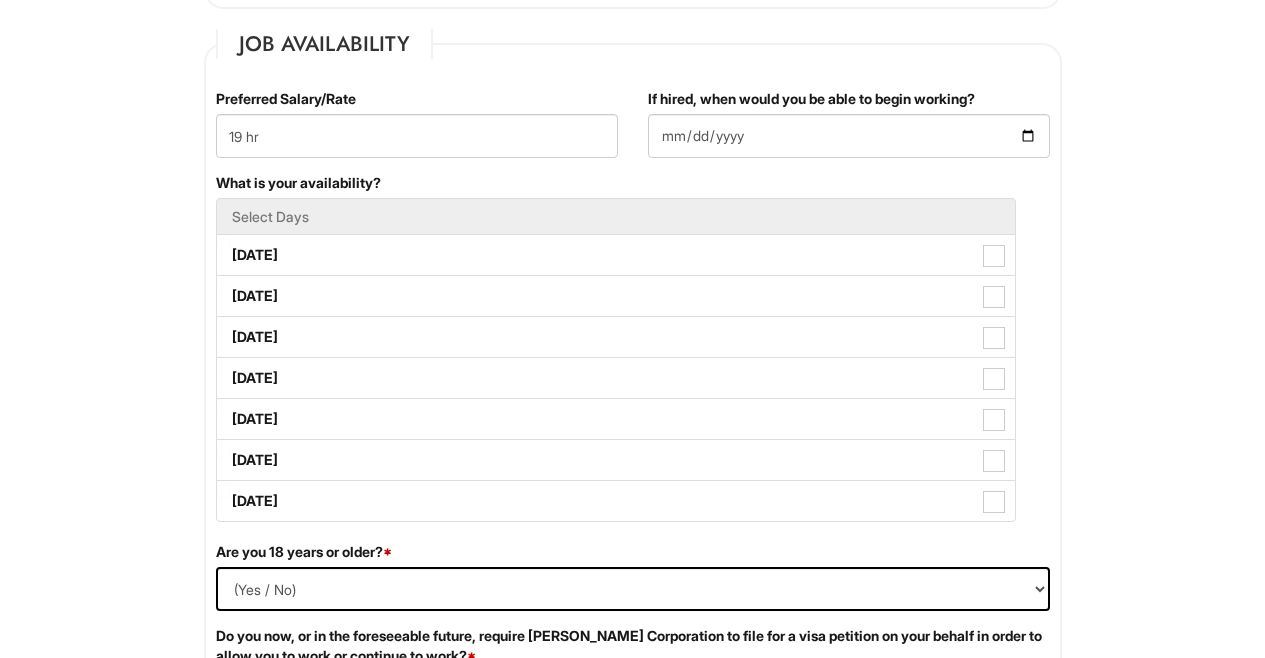click on "Please Complete This Form 1 2 3 Sales Supervisor, A|X Armani Exchange PLEASE COMPLETE ALL REQUIRED FIELDS
We are an Equal Opportunity Employer. All persons shall have the opportunity to be considered for employment without regard to their race, color, creed, religion, national origin, ancestry, citizenship status, age, disability, gender, sex, sexual orientation, veteran status, genetic information or any other characteristic protected by applicable federal, state or local laws. We will endeavor to make a reasonable accommodation to the known physical or mental limitations of a qualified applicant with a disability unless the accommodation would impose an undue hardship on the operation of our business. If you believe you require such assistance to complete this form or to participate in an interview, please let us know.
Personal Information
Last Name  *   Heffernan
First Name  *   Grace
Middle Name
E-mail Address  *   graceheff03@gmail.com
Phone  *   7189546662" at bounding box center (632, 1140) 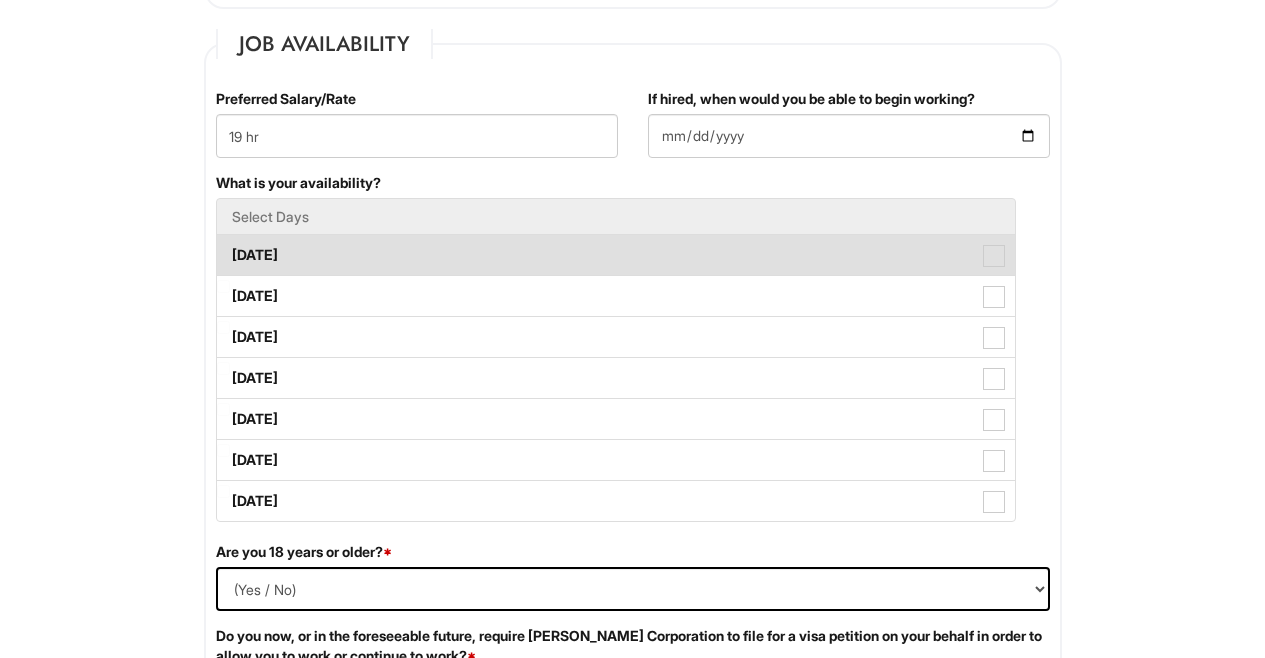 click on "Monday" at bounding box center [616, 255] 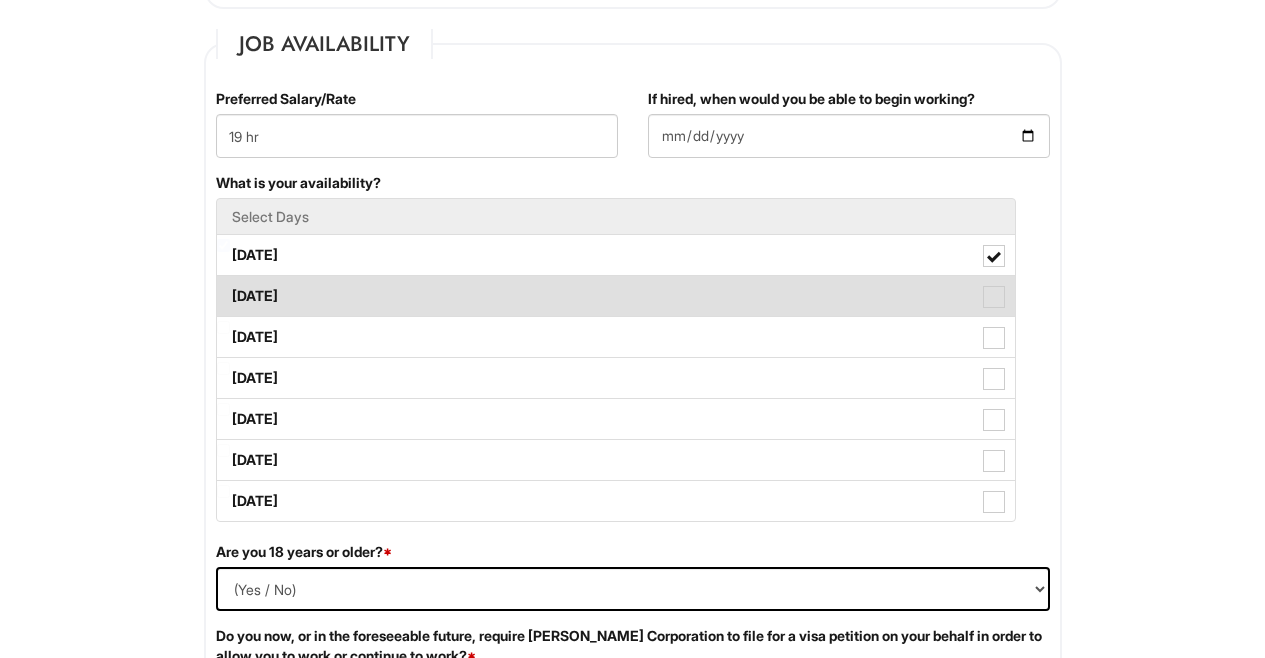 click at bounding box center (994, 297) 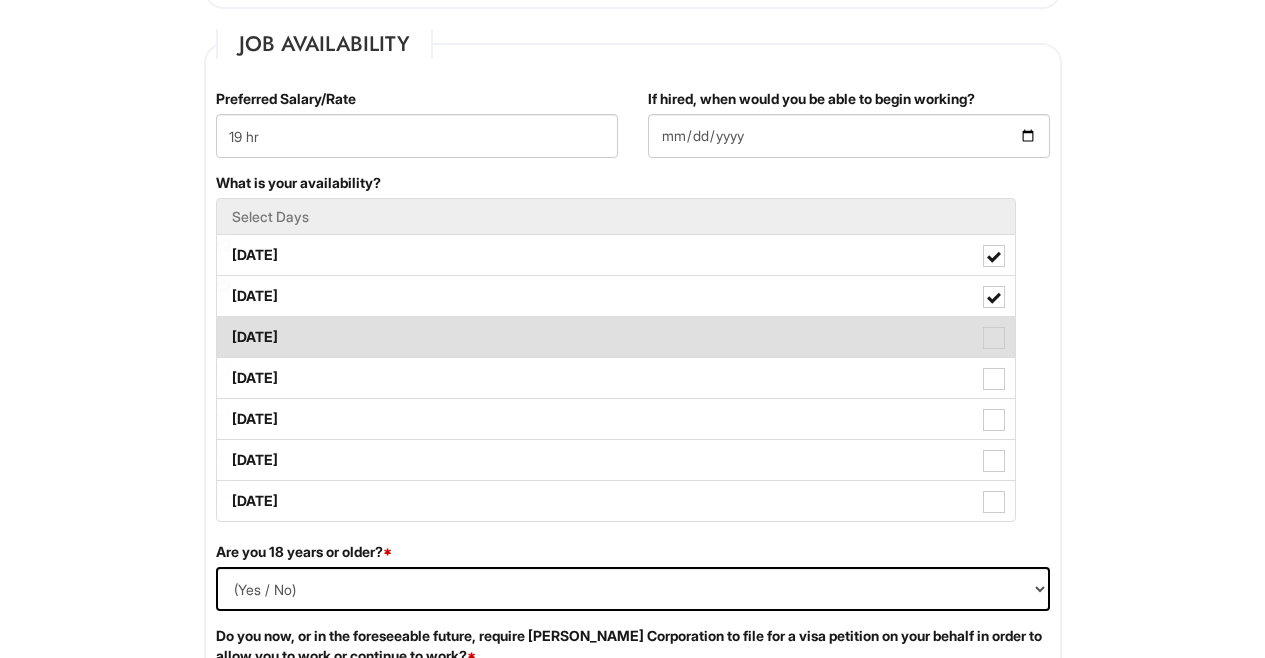 click at bounding box center (994, 338) 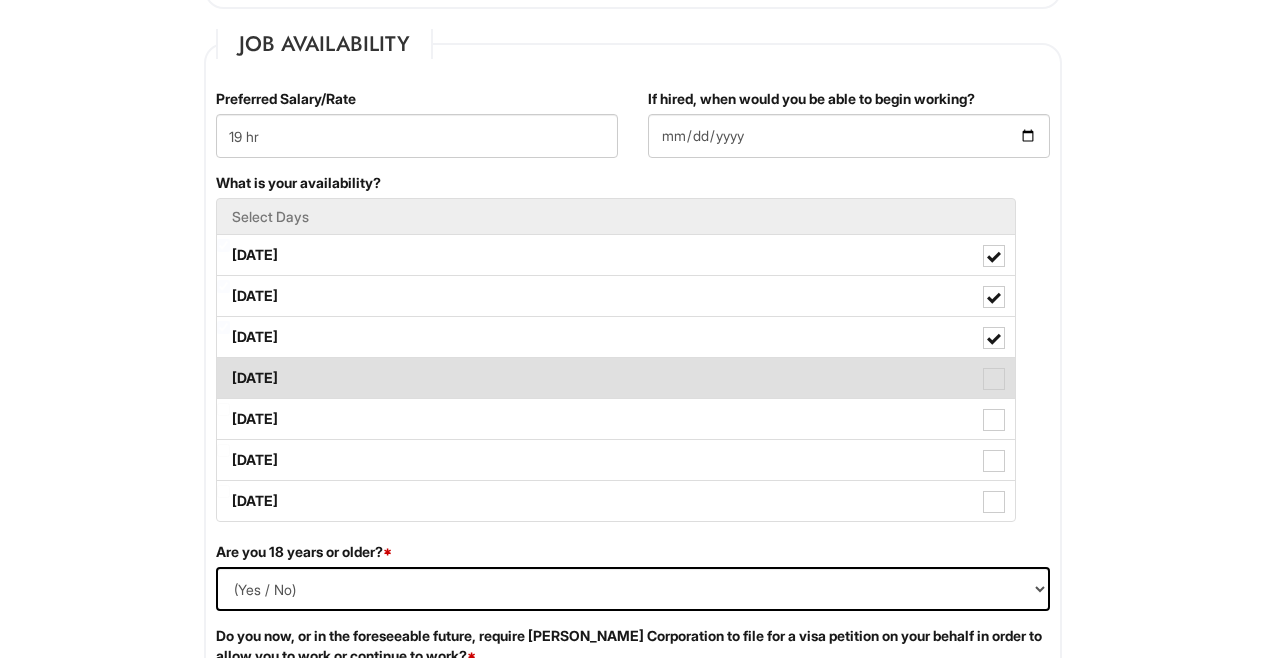 click at bounding box center [994, 379] 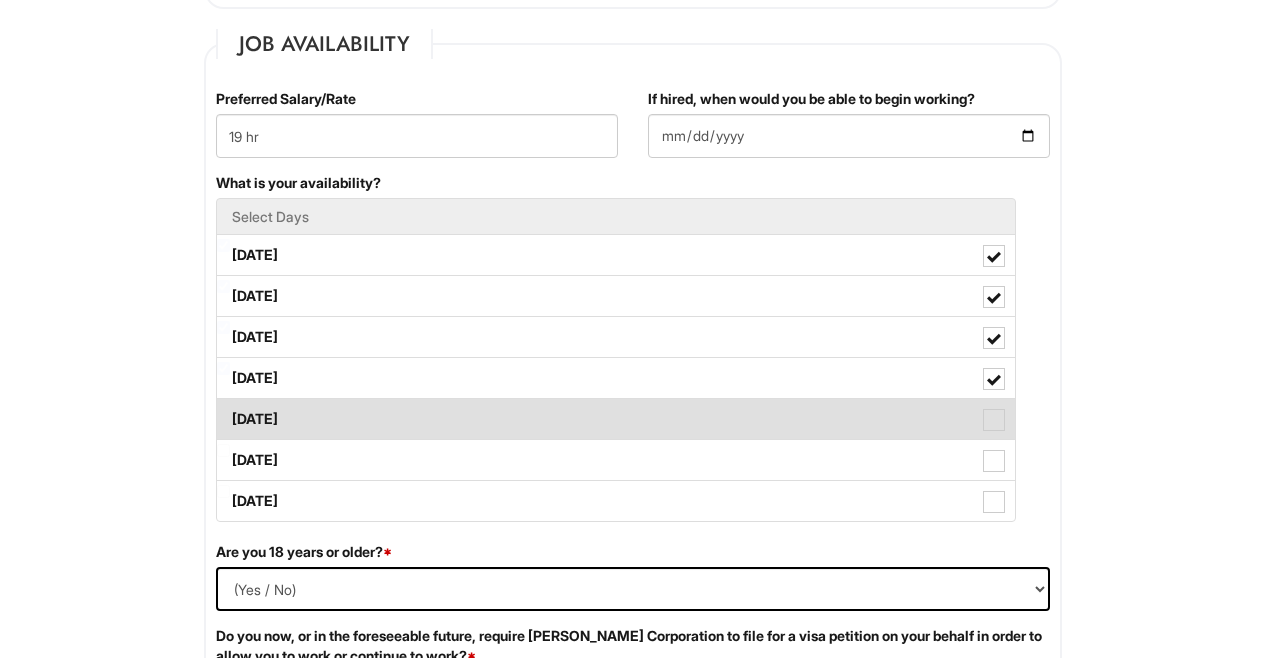 click on "Friday" at bounding box center (616, 419) 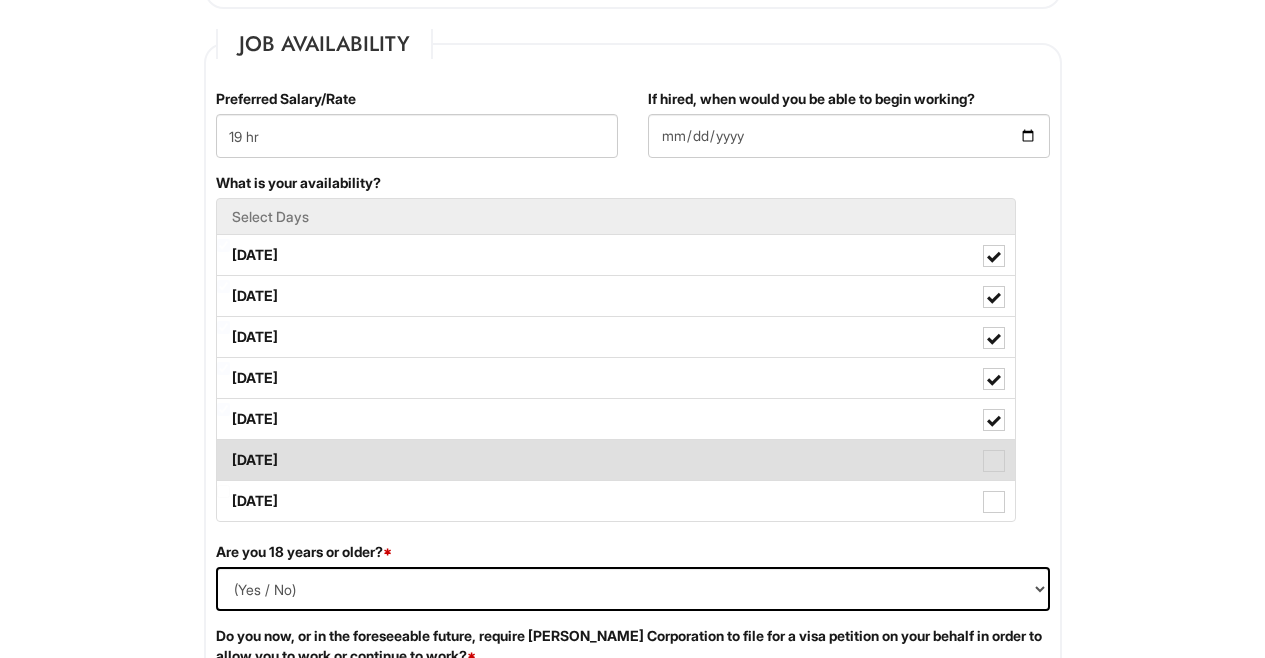 click at bounding box center (994, 461) 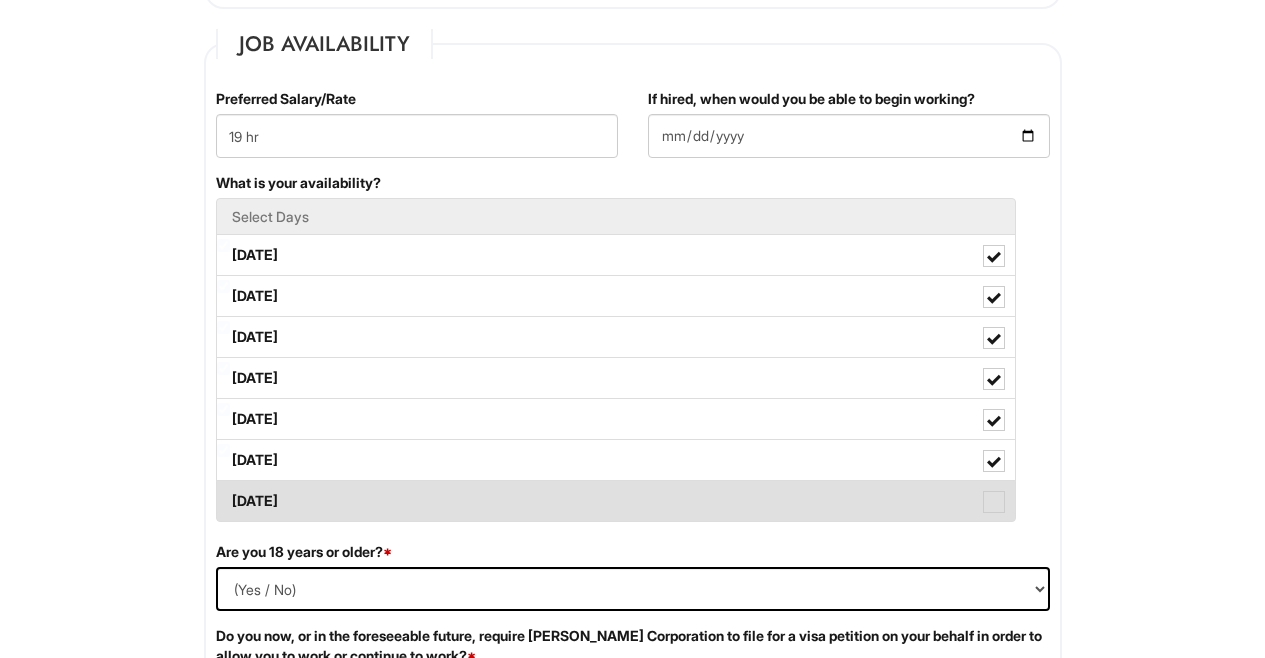 click at bounding box center (994, 502) 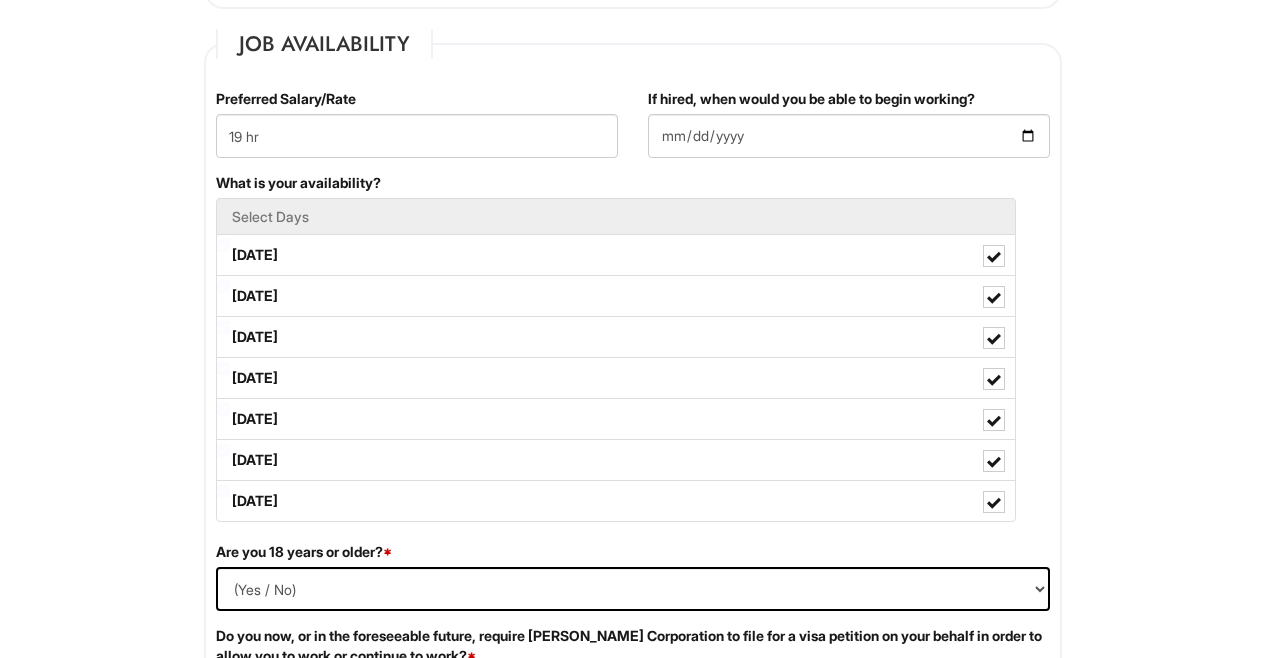 click on "Please Complete This Form 1 2 3 Sales Supervisor, A|X Armani Exchange PLEASE COMPLETE ALL REQUIRED FIELDS
We are an Equal Opportunity Employer. All persons shall have the opportunity to be considered for employment without regard to their race, color, creed, religion, national origin, ancestry, citizenship status, age, disability, gender, sex, sexual orientation, veteran status, genetic information or any other characteristic protected by applicable federal, state or local laws. We will endeavor to make a reasonable accommodation to the known physical or mental limitations of a qualified applicant with a disability unless the accommodation would impose an undue hardship on the operation of our business. If you believe you require such assistance to complete this form or to participate in an interview, please let us know.
Personal Information
Last Name  *   Heffernan
First Name  *   Grace
Middle Name
E-mail Address  *   graceheff03@gmail.com
Phone  *   7189546662" at bounding box center [632, 1140] 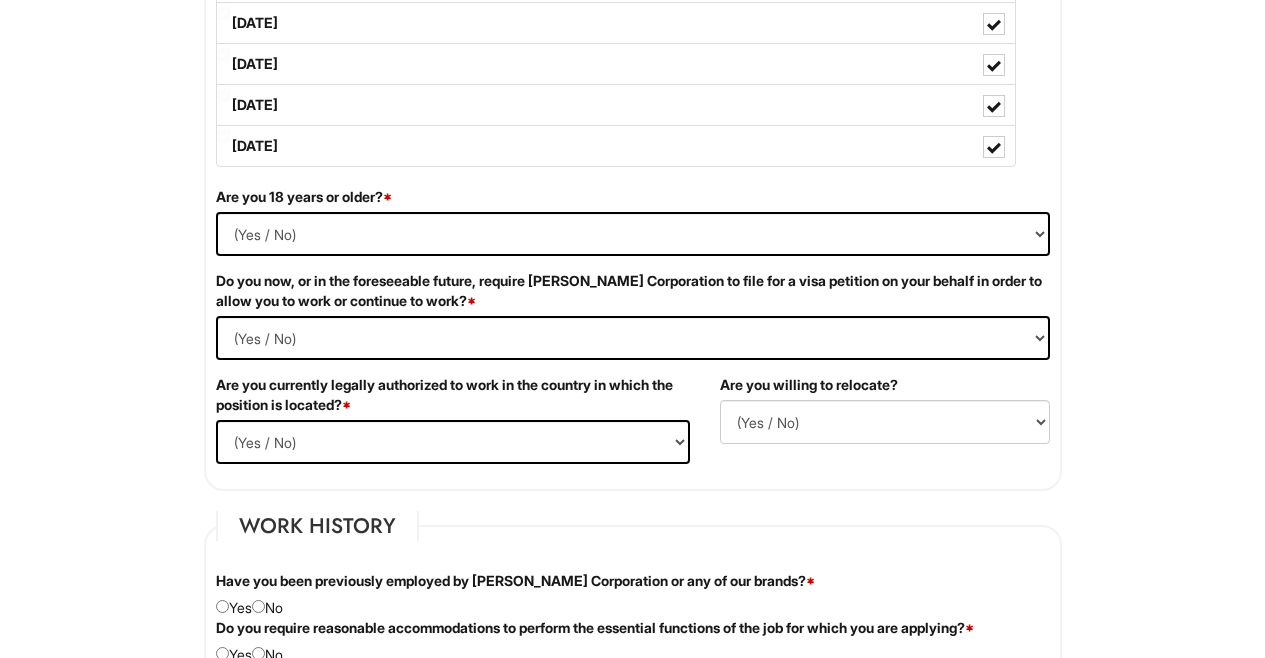 scroll, scrollTop: 1190, scrollLeft: 0, axis: vertical 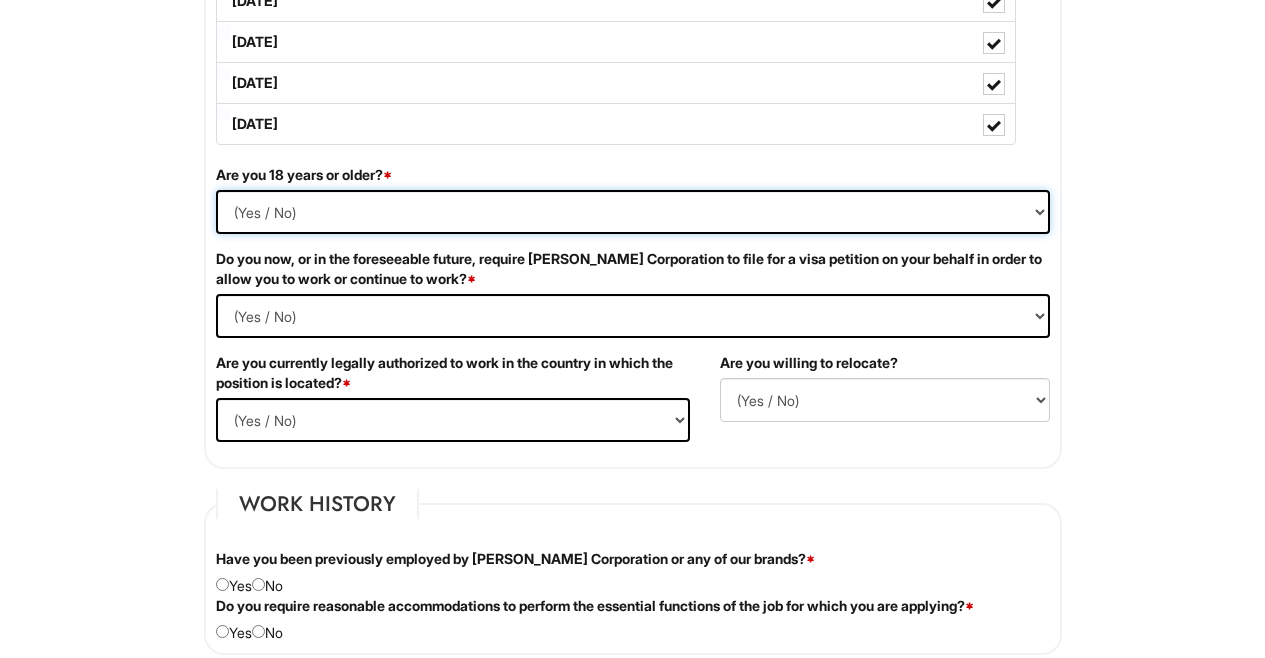 select on "Yes" 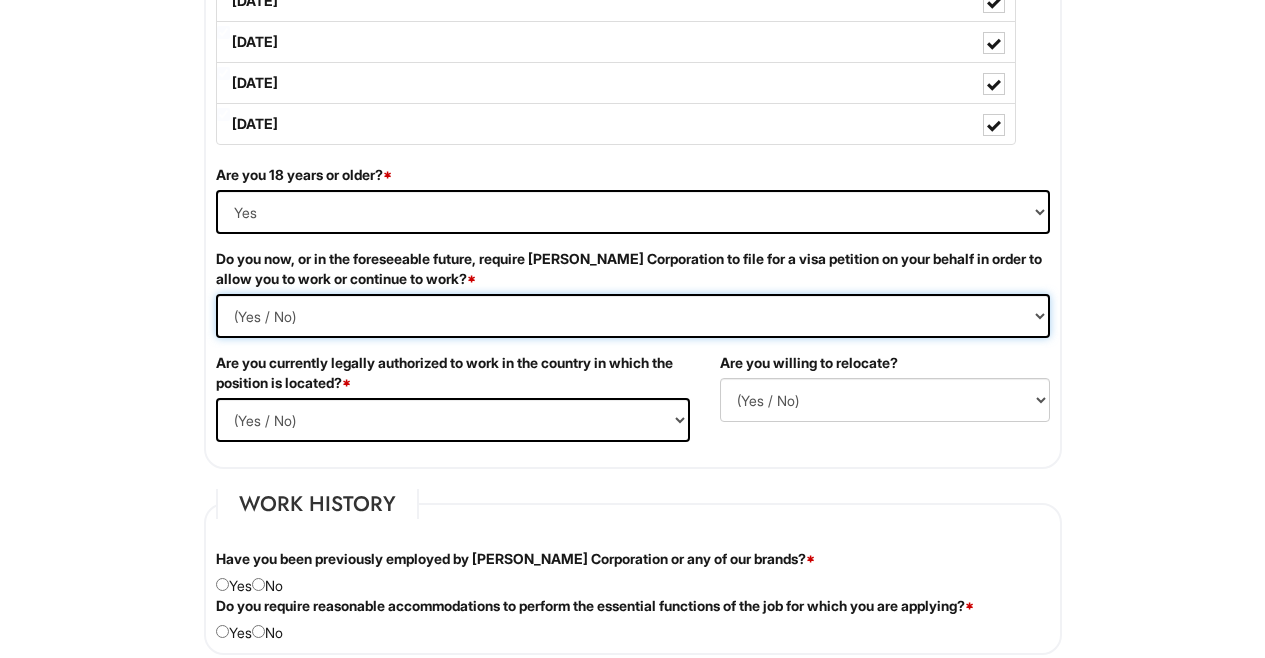 select on "No" 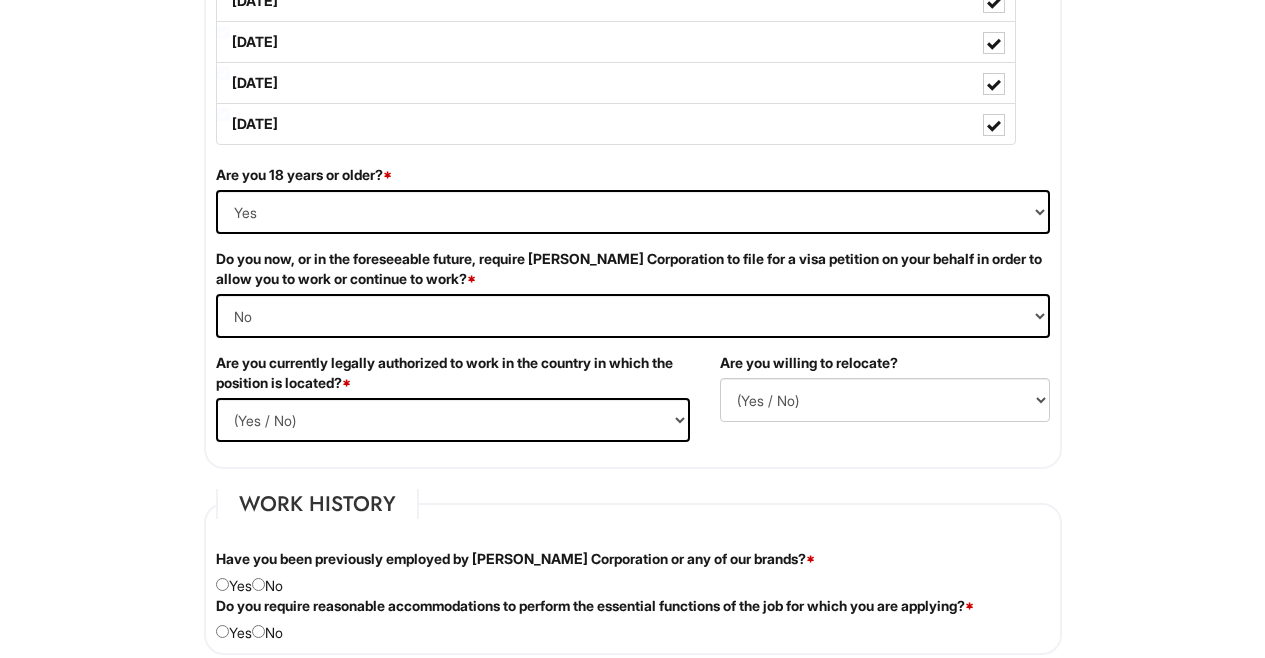 click on "Please Complete This Form 1 2 3 Sales Supervisor, A|X Armani Exchange PLEASE COMPLETE ALL REQUIRED FIELDS
We are an Equal Opportunity Employer. All persons shall have the opportunity to be considered for employment without regard to their race, color, creed, religion, national origin, ancestry, citizenship status, age, disability, gender, sex, sexual orientation, veteran status, genetic information or any other characteristic protected by applicable federal, state or local laws. We will endeavor to make a reasonable accommodation to the known physical or mental limitations of a qualified applicant with a disability unless the accommodation would impose an undue hardship on the operation of our business. If you believe you require such assistance to complete this form or to participate in an interview, please let us know.
Personal Information
Last Name  *   Heffernan
First Name  *   Grace
Middle Name
E-mail Address  *   graceheff03@gmail.com
Phone  *   7189546662" at bounding box center [632, 763] 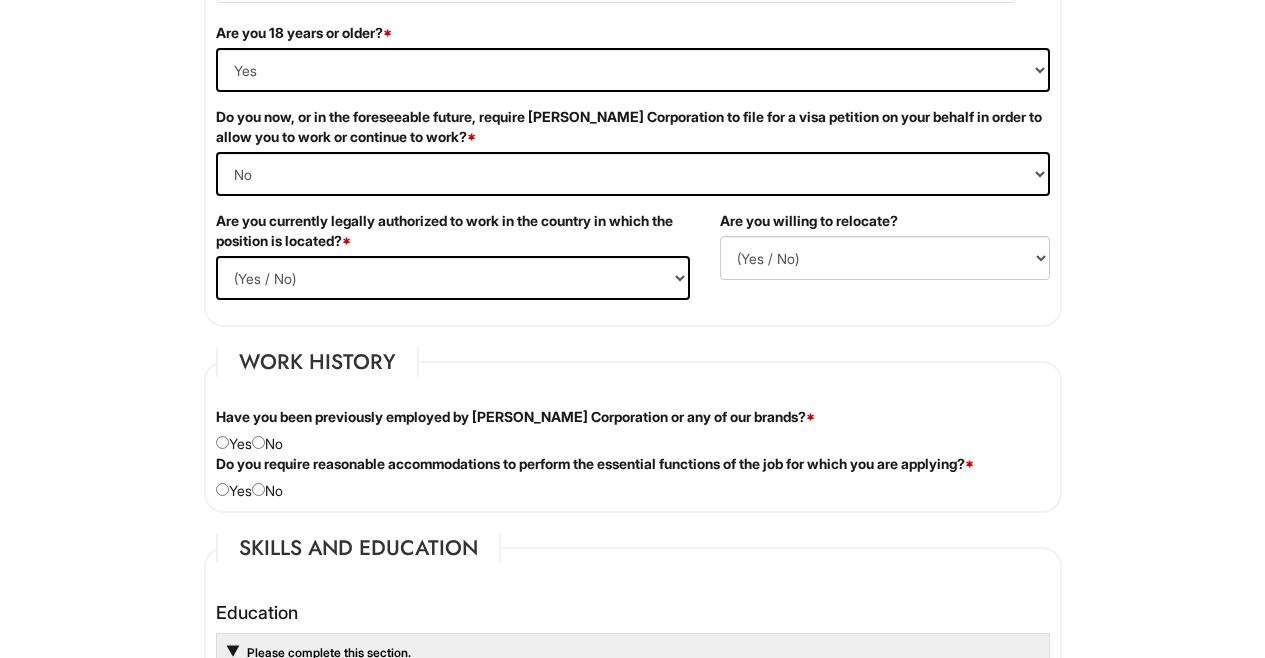 scroll, scrollTop: 1394, scrollLeft: 0, axis: vertical 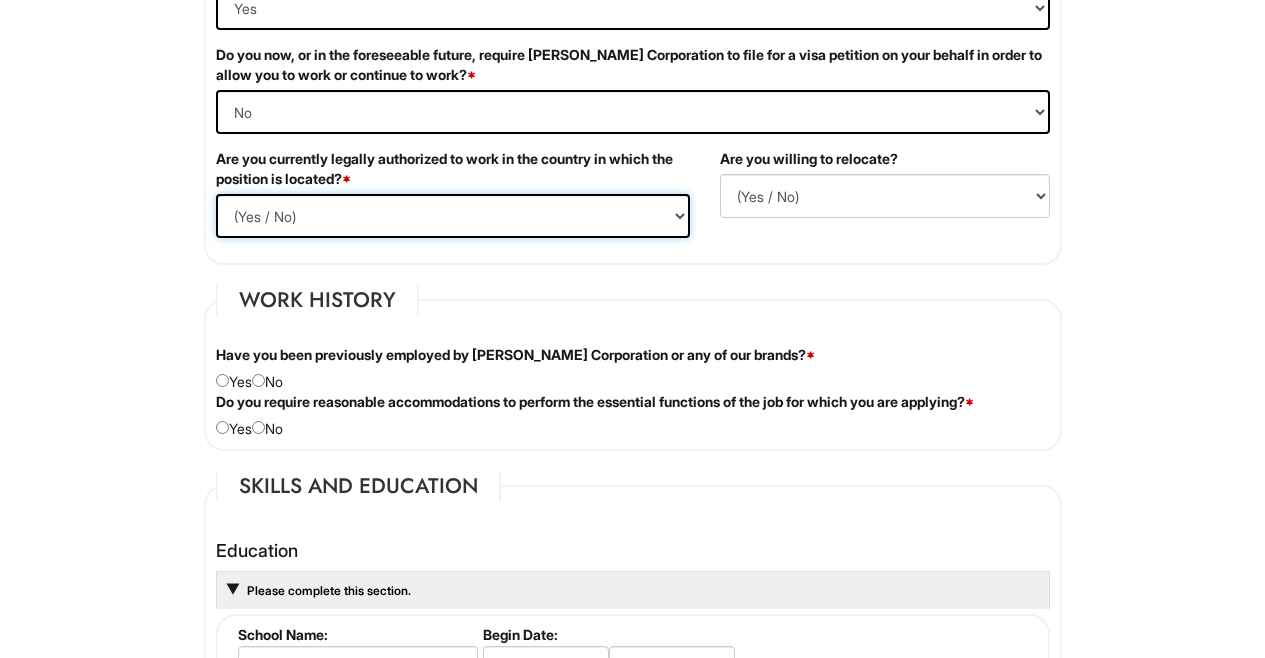 select on "Yes" 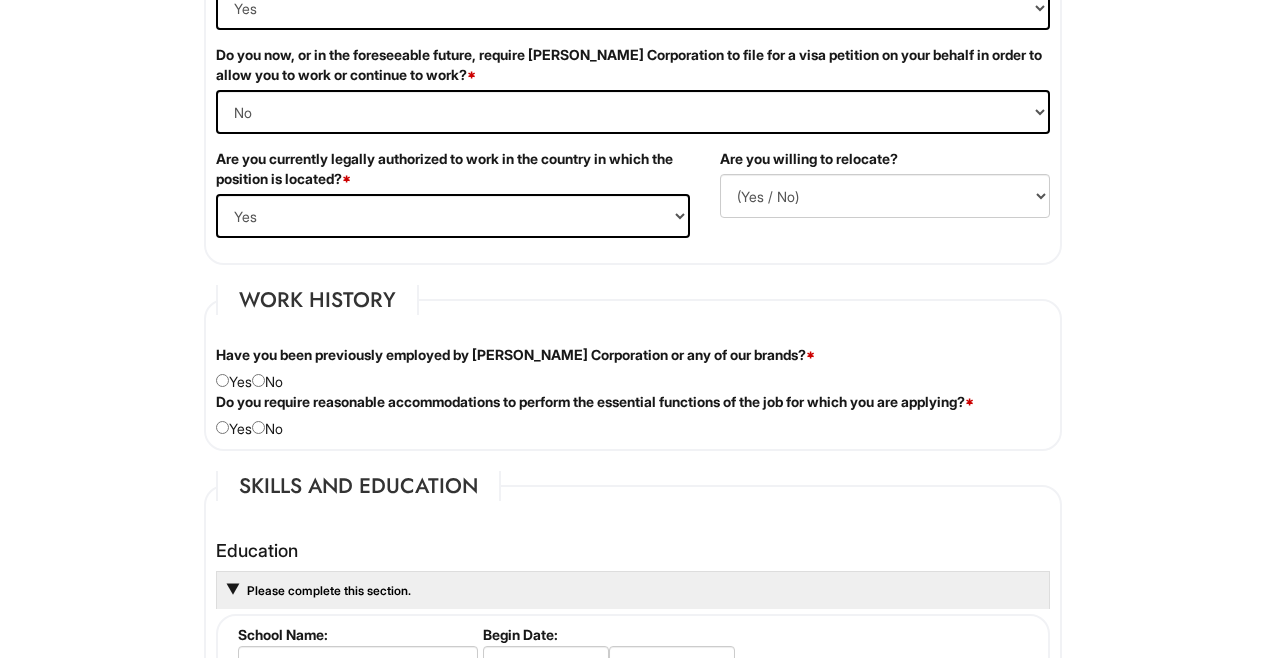click on "Please Complete This Form 1 2 3 Sales Supervisor, A|X Armani Exchange PLEASE COMPLETE ALL REQUIRED FIELDS
We are an Equal Opportunity Employer. All persons shall have the opportunity to be considered for employment without regard to their race, color, creed, religion, national origin, ancestry, citizenship status, age, disability, gender, sex, sexual orientation, veteran status, genetic information or any other characteristic protected by applicable federal, state or local laws. We will endeavor to make a reasonable accommodation to the known physical or mental limitations of a qualified applicant with a disability unless the accommodation would impose an undue hardship on the operation of our business. If you believe you require such assistance to complete this form or to participate in an interview, please let us know.
Personal Information
Last Name  *   Heffernan
First Name  *   Grace
Middle Name
E-mail Address  *   graceheff03@gmail.com
Phone  *   7189546662" at bounding box center [632, 559] 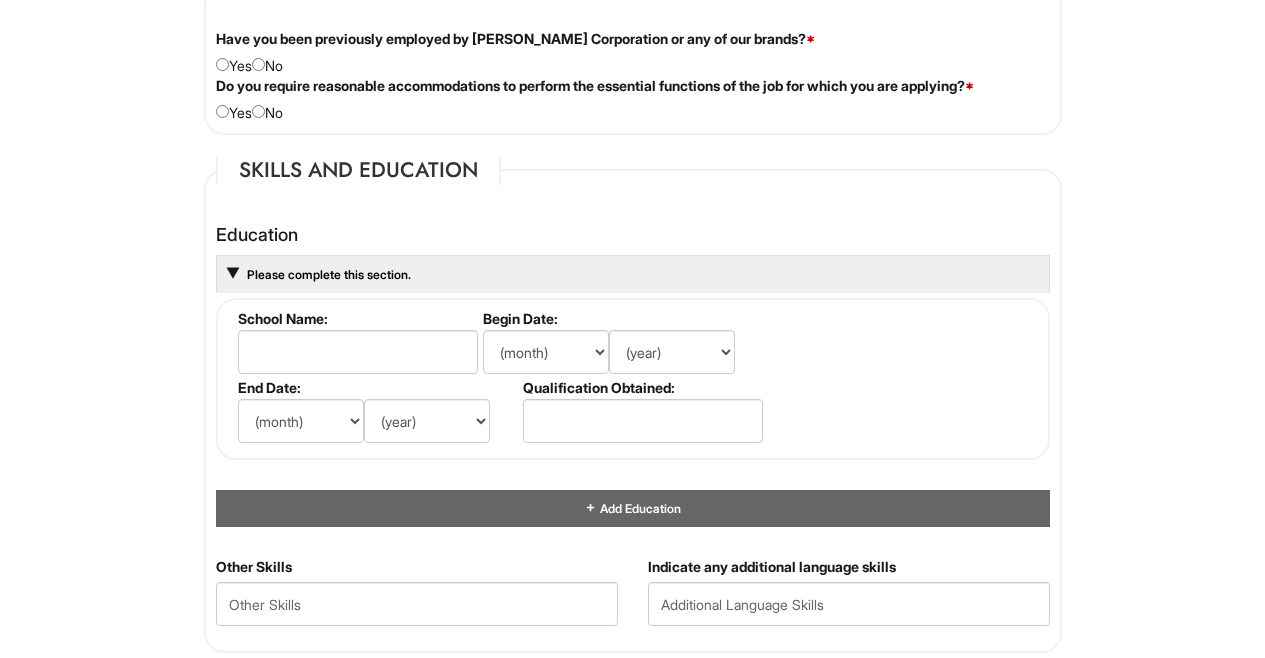 scroll, scrollTop: 1721, scrollLeft: 0, axis: vertical 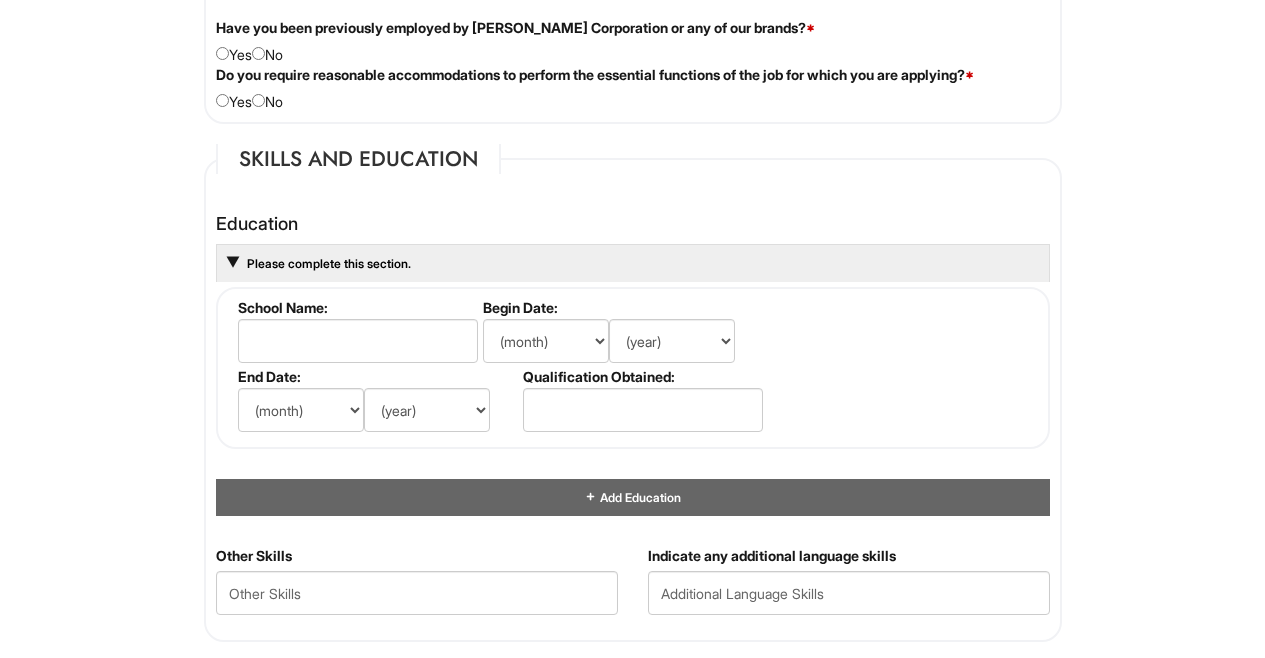 click at bounding box center [258, 53] 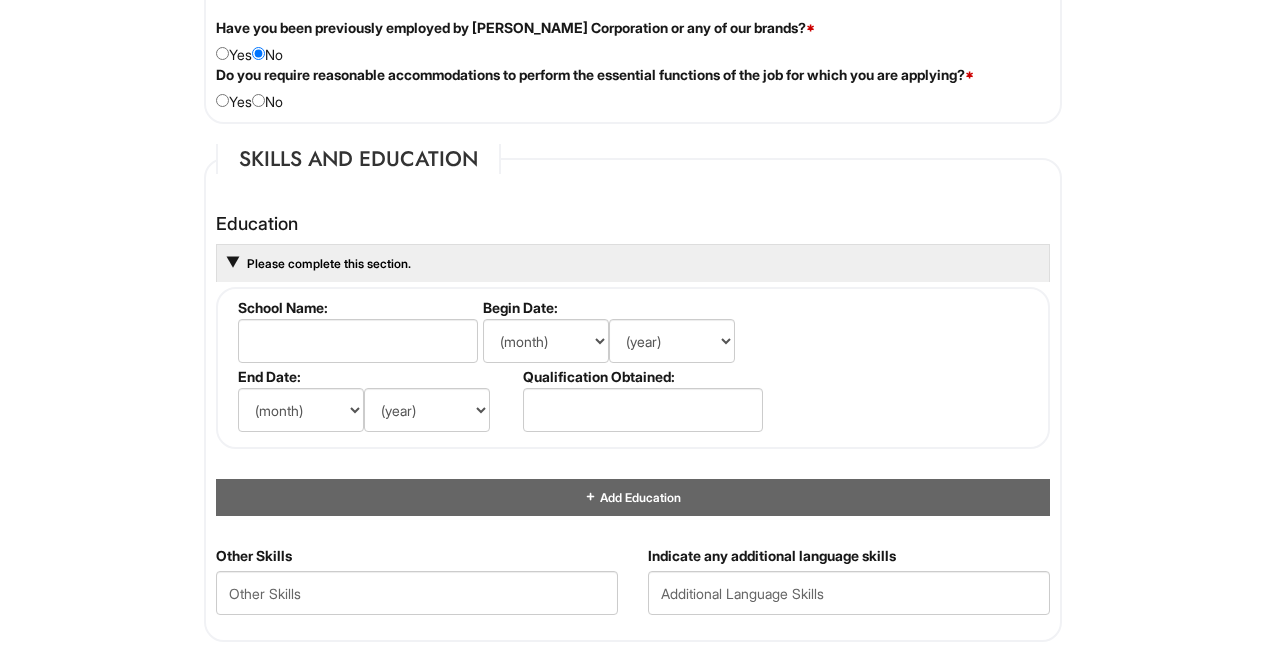 click at bounding box center (258, 100) 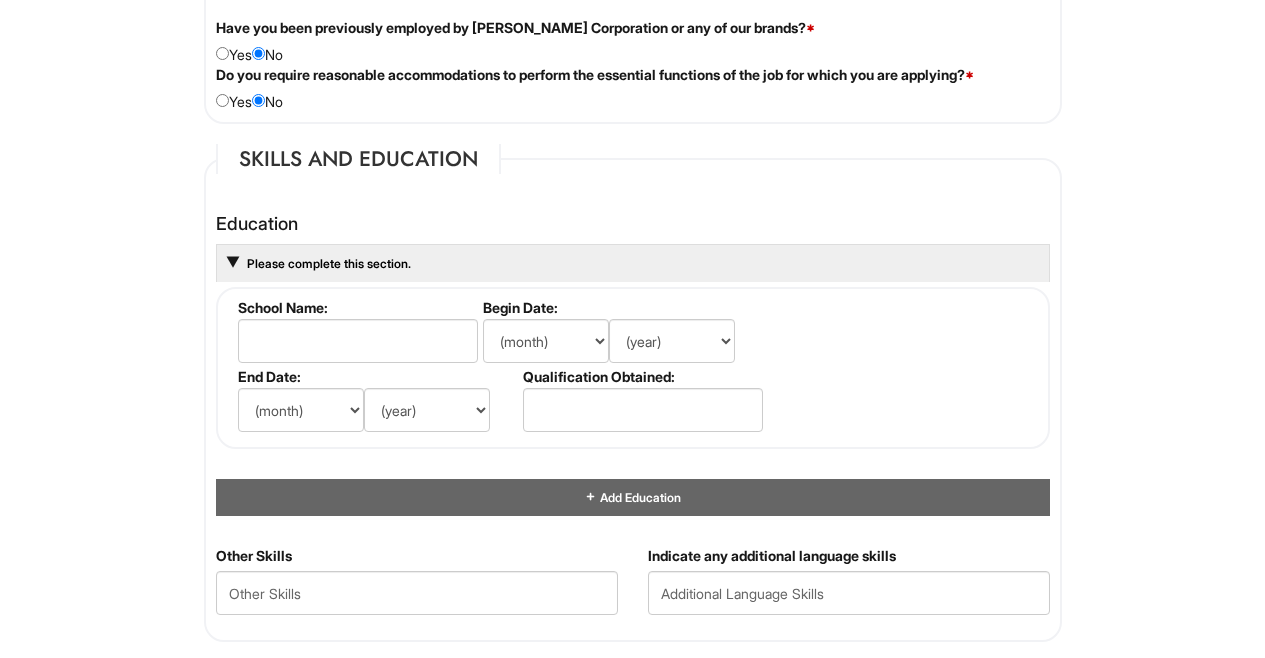 click on "Please Complete This Form 1 2 3 Sales Supervisor, A|X Armani Exchange PLEASE COMPLETE ALL REQUIRED FIELDS
We are an Equal Opportunity Employer. All persons shall have the opportunity to be considered for employment without regard to their race, color, creed, religion, national origin, ancestry, citizenship status, age, disability, gender, sex, sexual orientation, veteran status, genetic information or any other characteristic protected by applicable federal, state or local laws. We will endeavor to make a reasonable accommodation to the known physical or mental limitations of a qualified applicant with a disability unless the accommodation would impose an undue hardship on the operation of our business. If you believe you require such assistance to complete this form or to participate in an interview, please let us know.
Personal Information
Last Name  *   Heffernan
First Name  *   Grace
Middle Name
E-mail Address  *   graceheff03@gmail.com
Phone  *   7189546662" at bounding box center (632, 232) 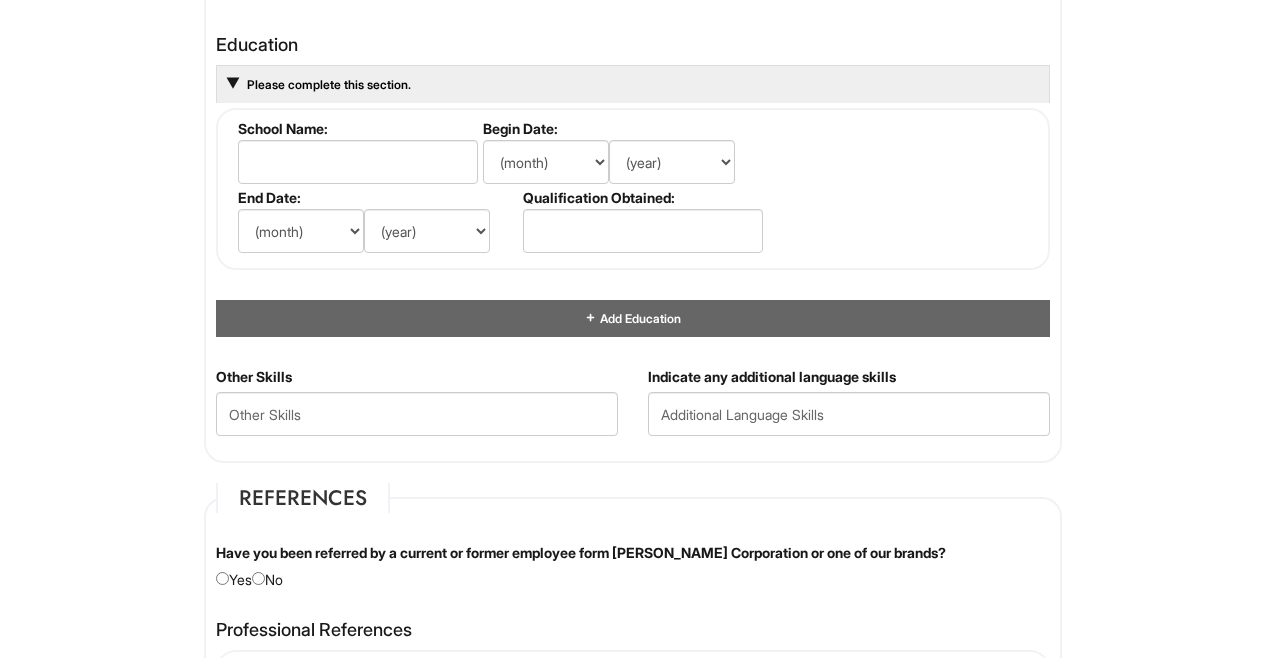 scroll, scrollTop: 1890, scrollLeft: 0, axis: vertical 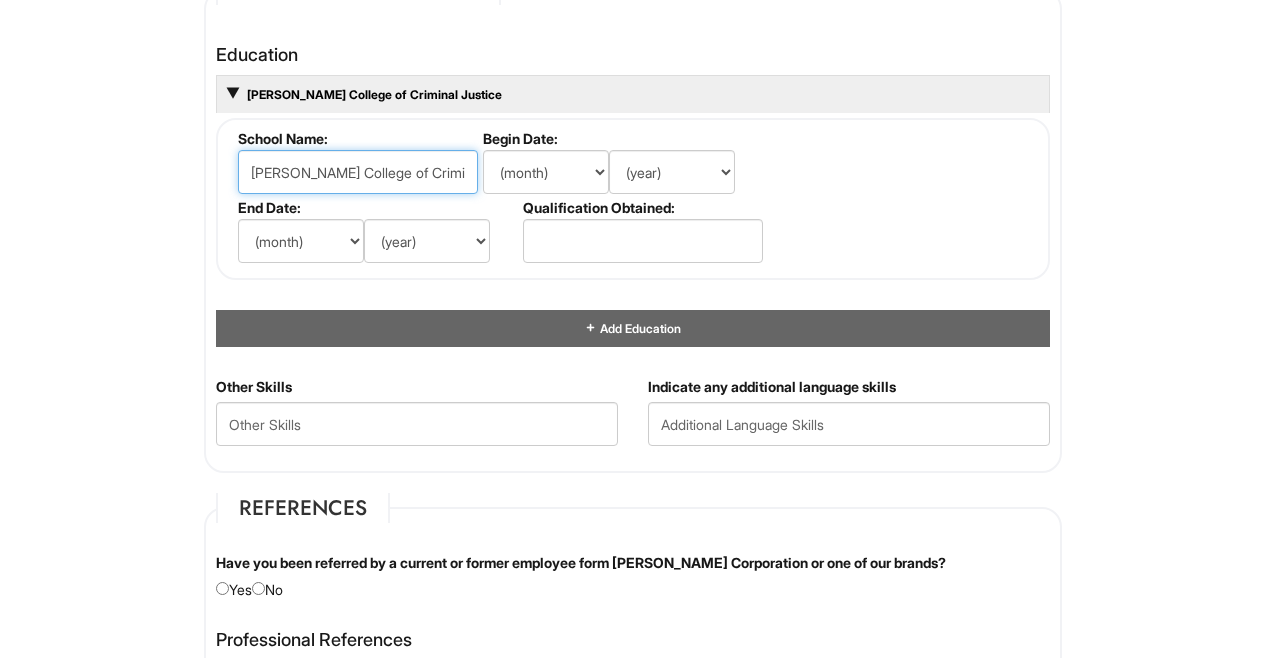 type on "John Jay College of Criminal Justice" 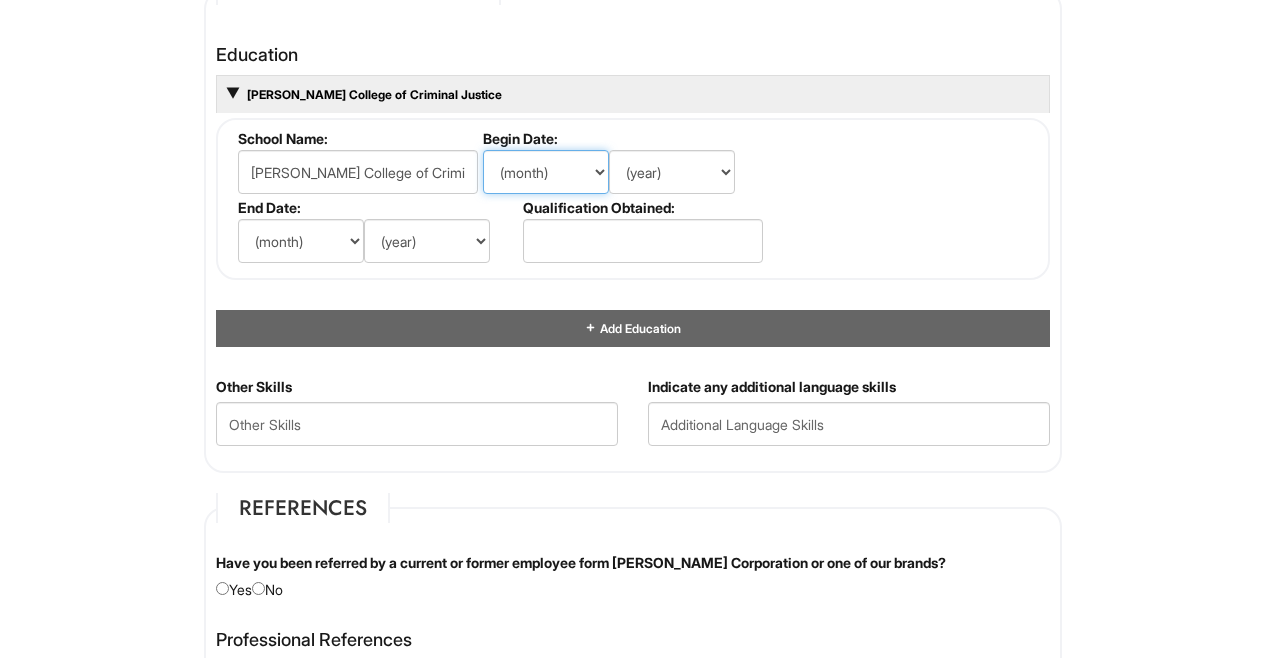 select on "8" 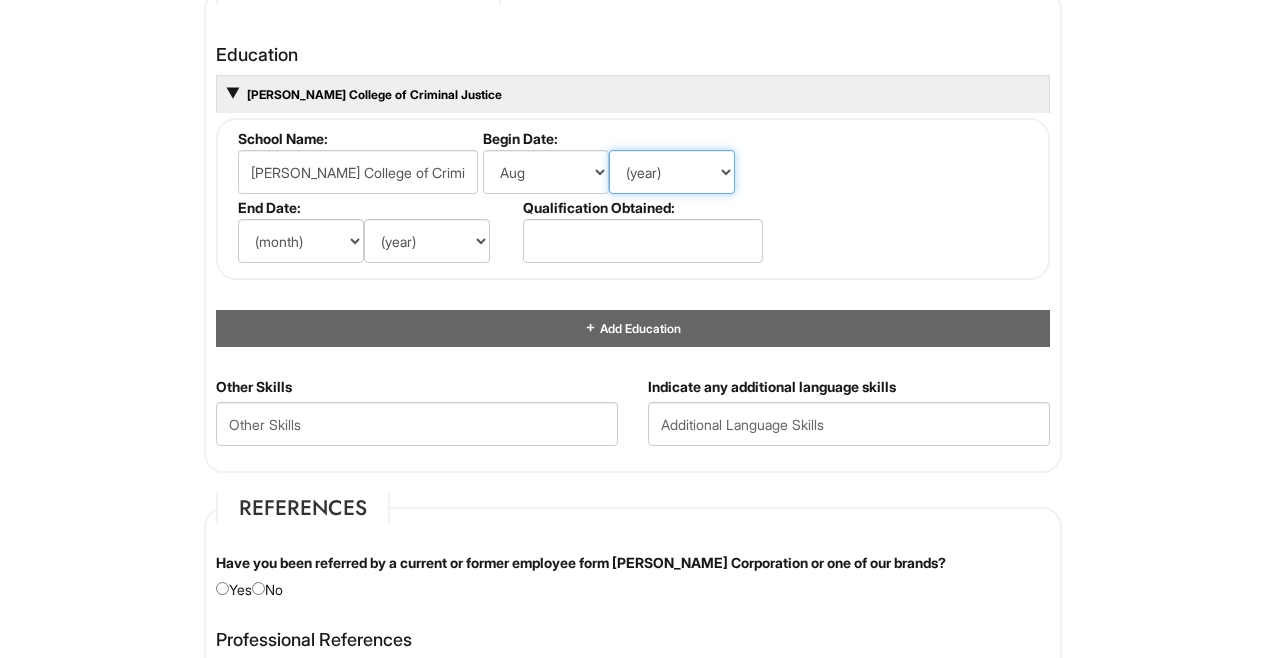 select on "2021" 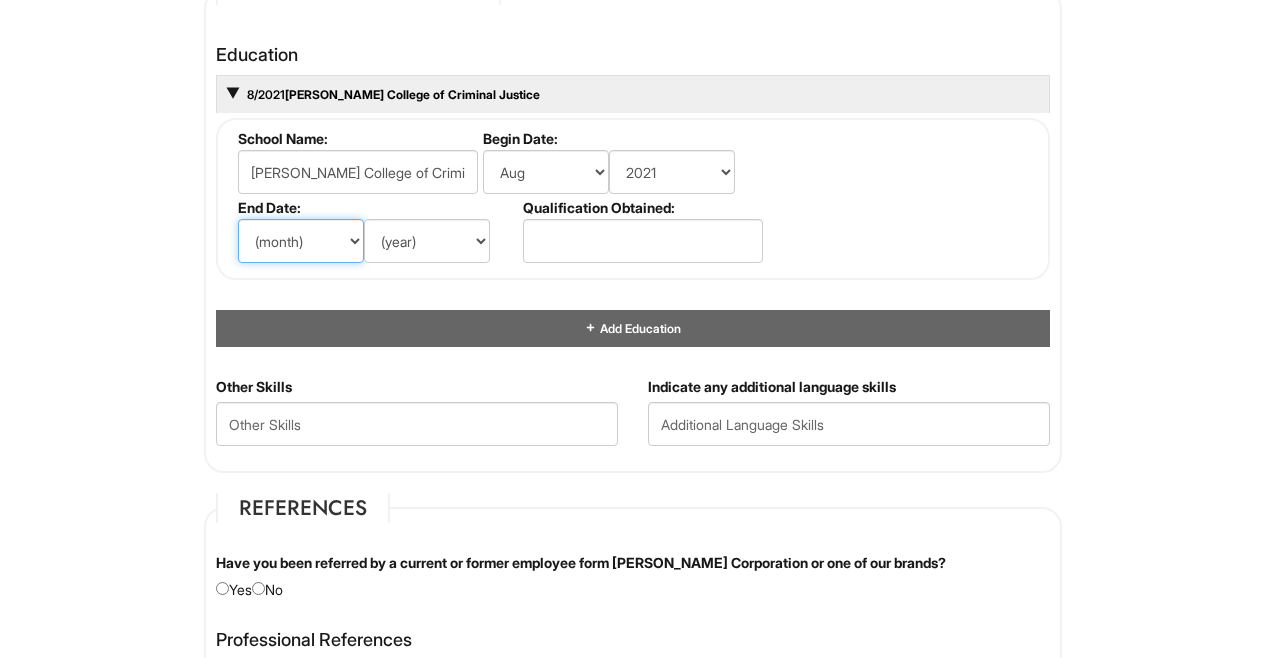 select on "5" 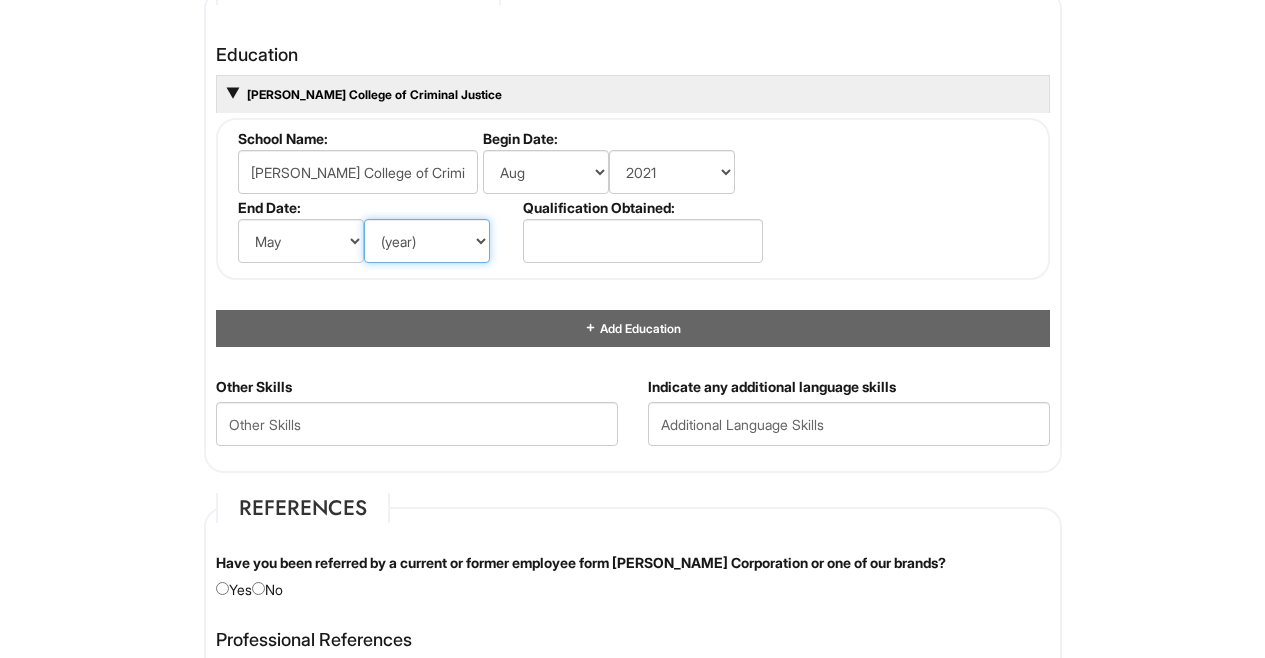 select on "2025" 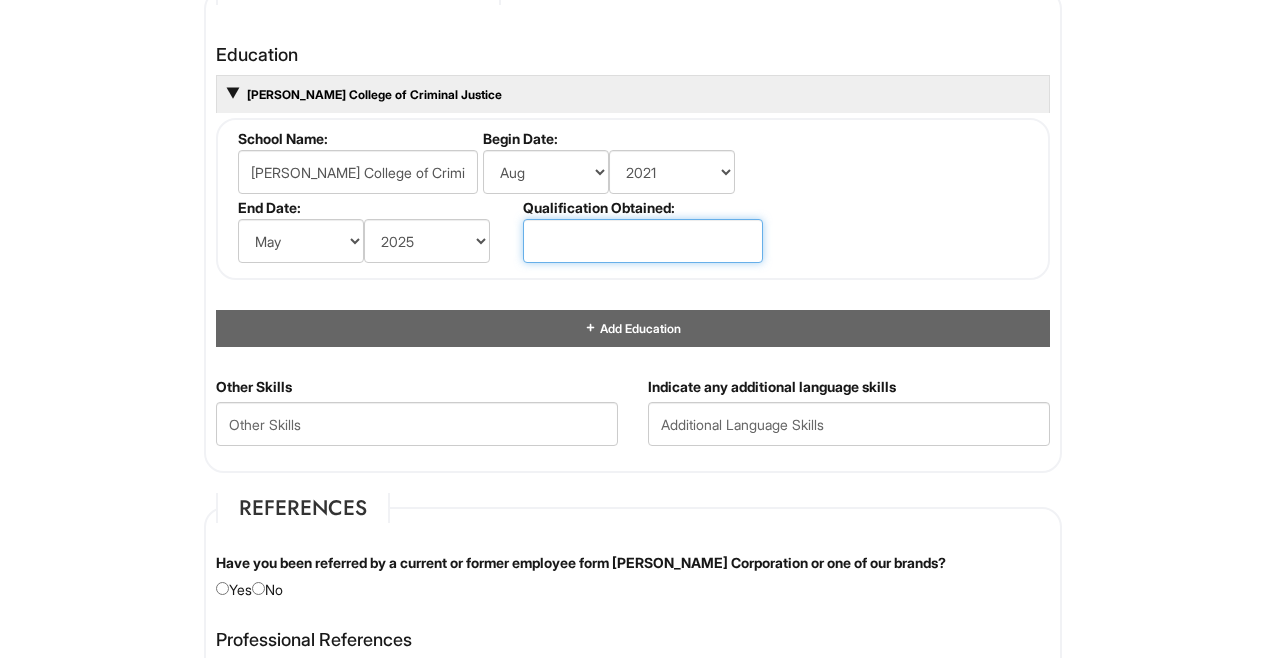 click at bounding box center (643, 241) 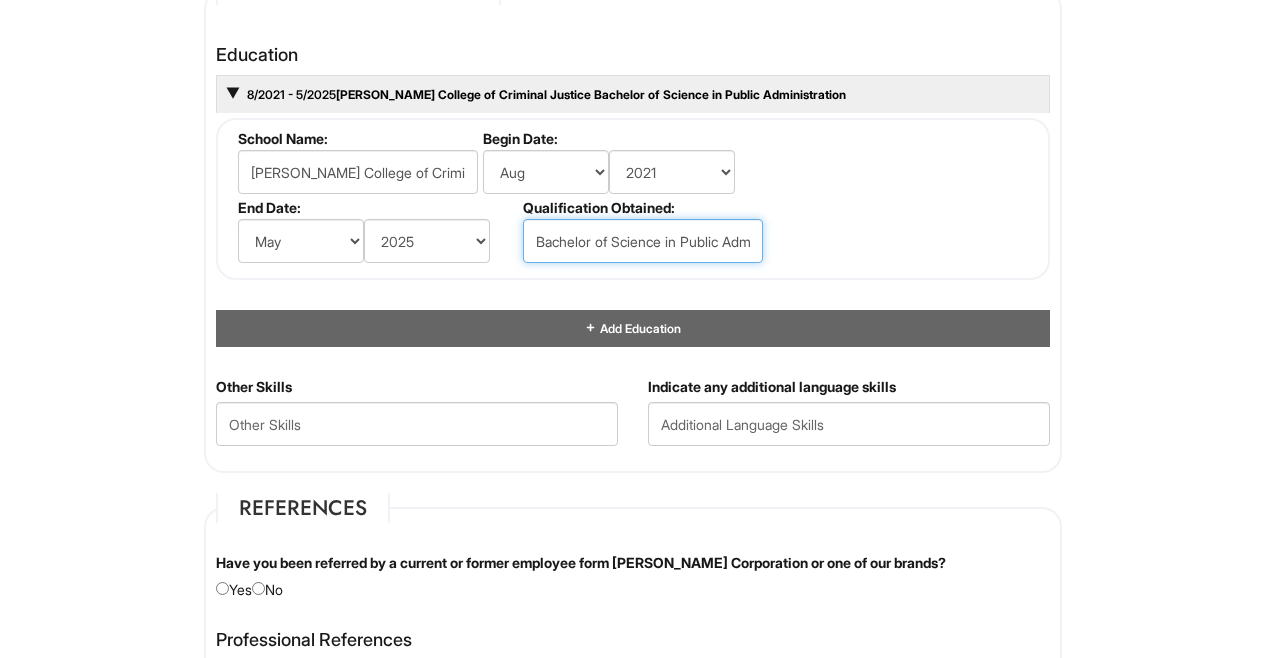 type on "Bachelor of Science in Public Administration" 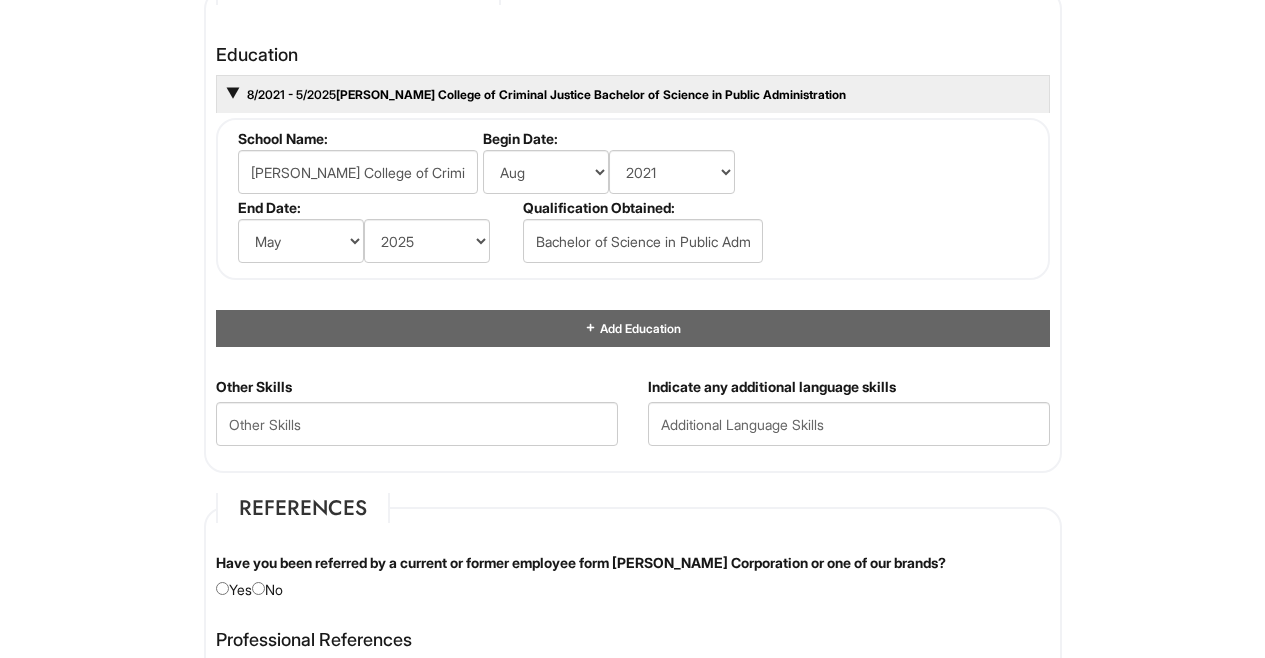 click on "Please Complete This Form 1 2 3 Sales Supervisor, A|X Armani Exchange PLEASE COMPLETE ALL REQUIRED FIELDS
We are an Equal Opportunity Employer. All persons shall have the opportunity to be considered for employment without regard to their race, color, creed, religion, national origin, ancestry, citizenship status, age, disability, gender, sex, sexual orientation, veteran status, genetic information or any other characteristic protected by applicable federal, state or local laws. We will endeavor to make a reasonable accommodation to the known physical or mental limitations of a qualified applicant with a disability unless the accommodation would impose an undue hardship on the operation of our business. If you believe you require such assistance to complete this form or to participate in an interview, please let us know.
Personal Information
Last Name  *   Heffernan
First Name  *   Grace
Middle Name
E-mail Address  *   graceheff03@gmail.com
Phone  *   7189546662" at bounding box center (632, 63) 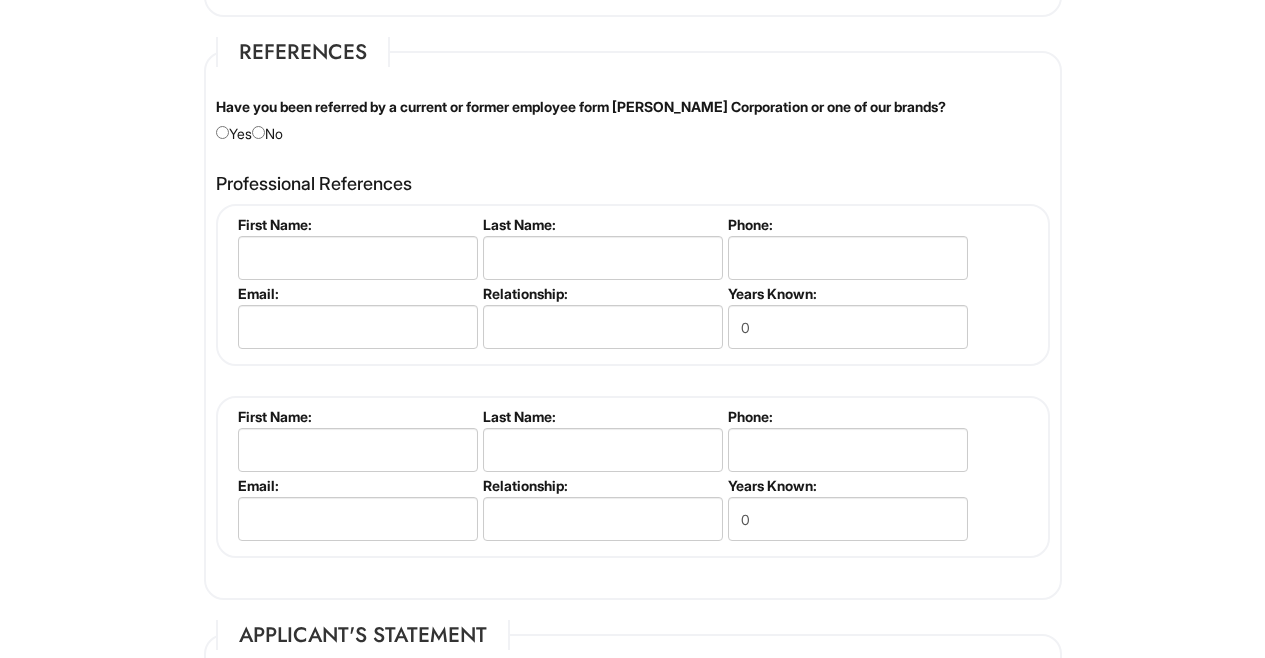 scroll, scrollTop: 2347, scrollLeft: 0, axis: vertical 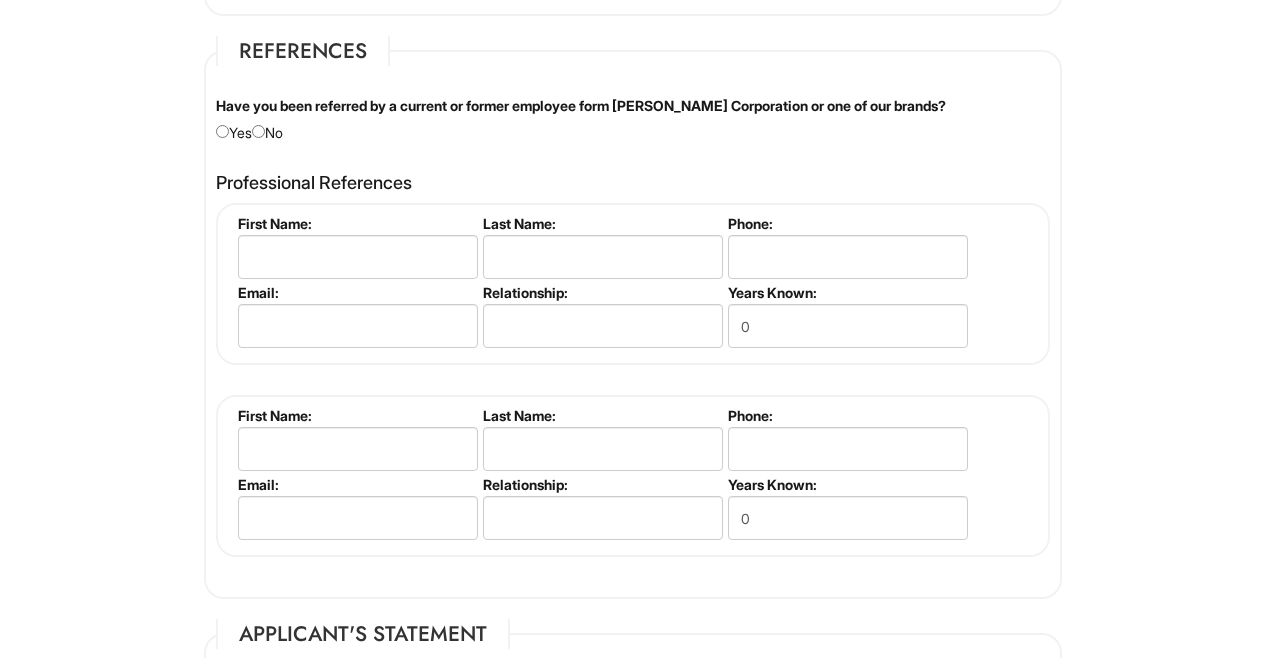 click at bounding box center [258, 131] 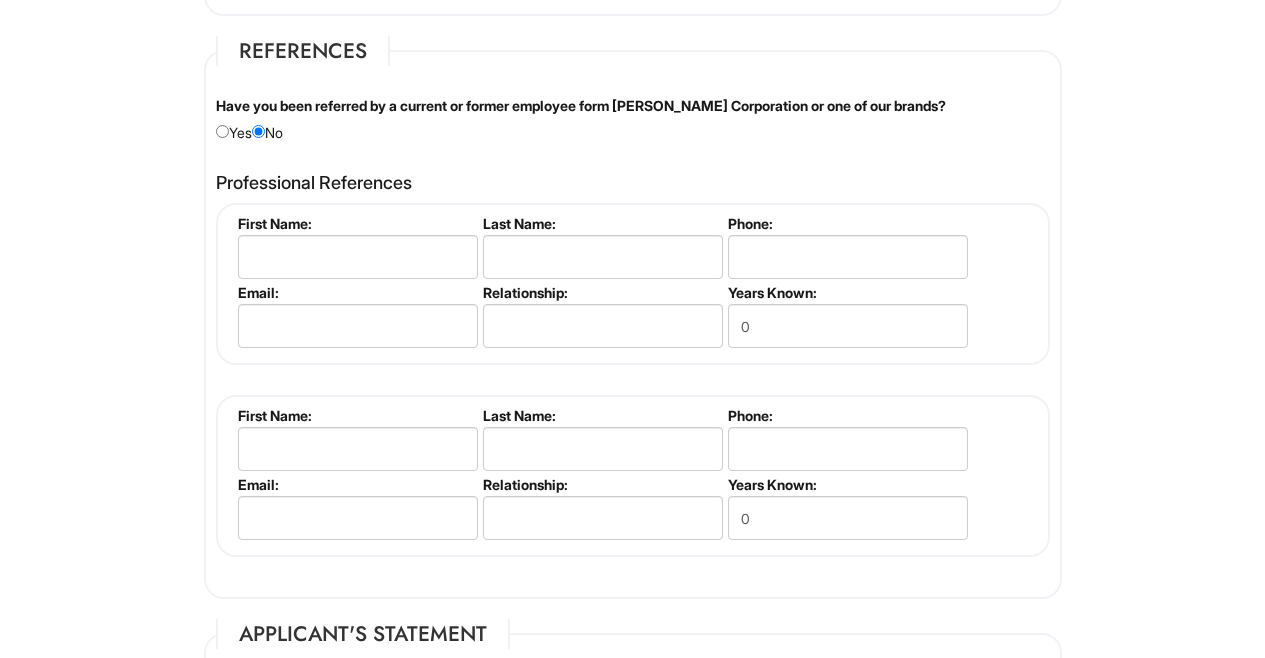 click on "Please Complete This Form 1 2 3 Sales Supervisor, A|X Armani Exchange PLEASE COMPLETE ALL REQUIRED FIELDS
We are an Equal Opportunity Employer. All persons shall have the opportunity to be considered for employment without regard to their race, color, creed, religion, national origin, ancestry, citizenship status, age, disability, gender, sex, sexual orientation, veteran status, genetic information or any other characteristic protected by applicable federal, state or local laws. We will endeavor to make a reasonable accommodation to the known physical or mental limitations of a qualified applicant with a disability unless the accommodation would impose an undue hardship on the operation of our business. If you believe you require such assistance to complete this form or to participate in an interview, please let us know.
Personal Information
Last Name  *   Heffernan
First Name  *   Grace
Middle Name
E-mail Address  *   graceheff03@gmail.com
Phone  *   7189546662" at bounding box center (632, -394) 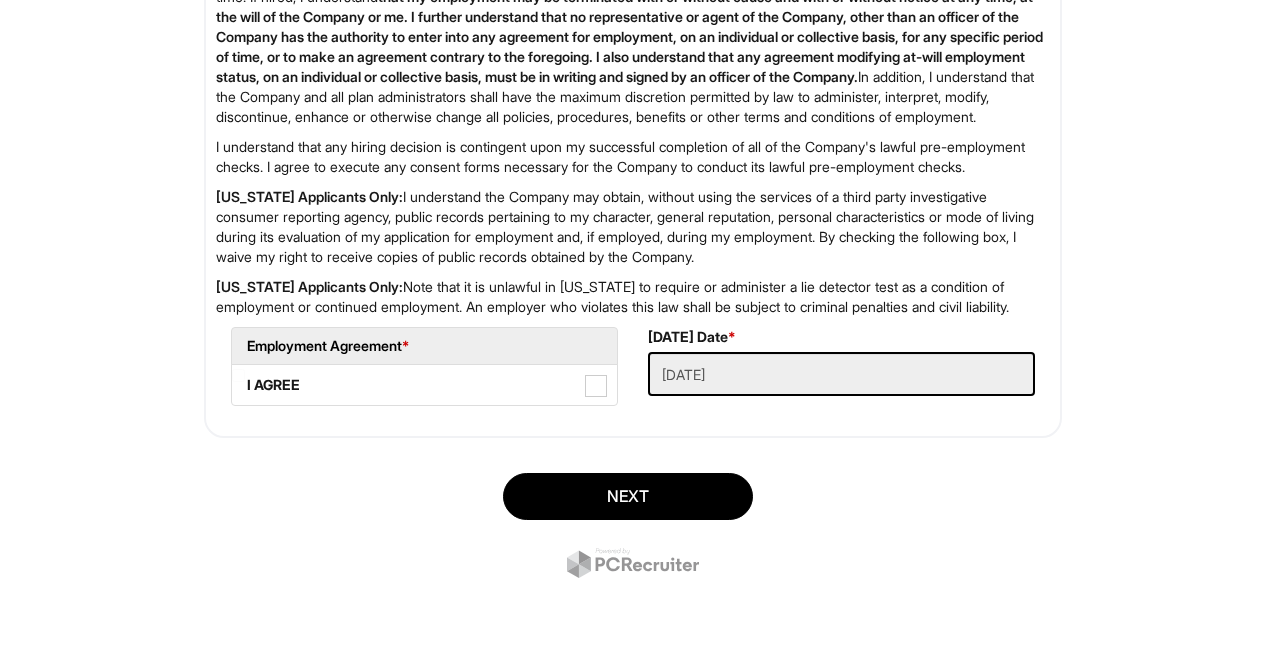 scroll, scrollTop: 3320, scrollLeft: 0, axis: vertical 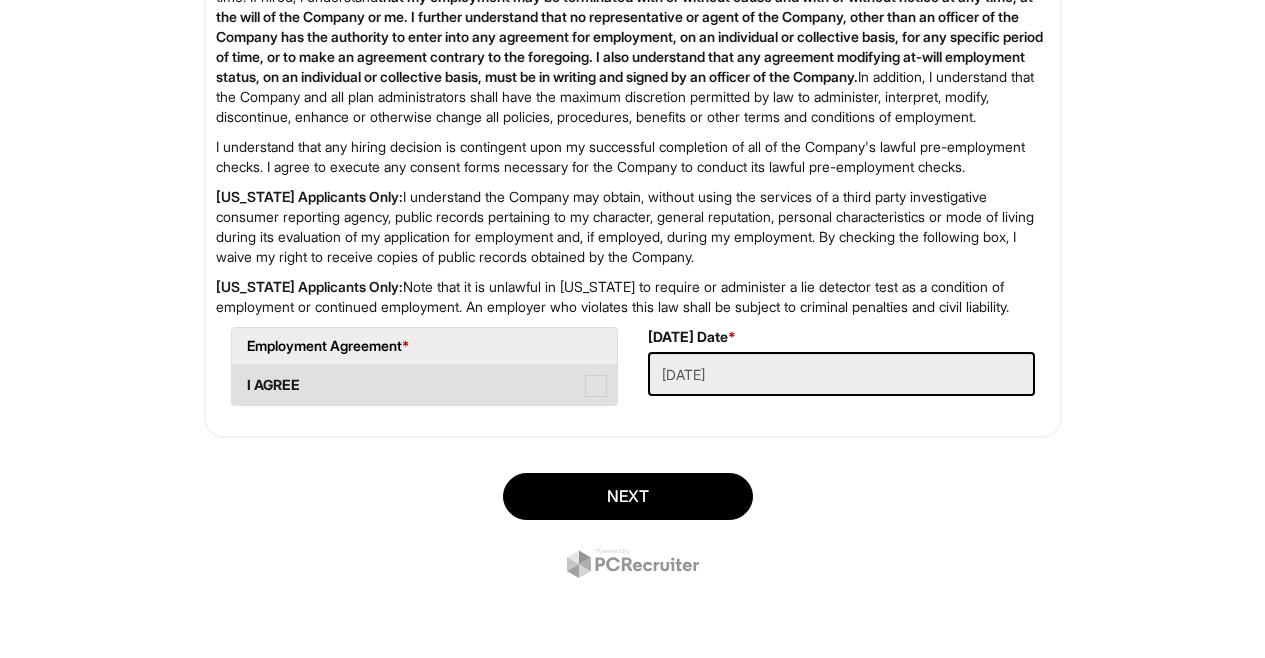 click at bounding box center [596, 386] 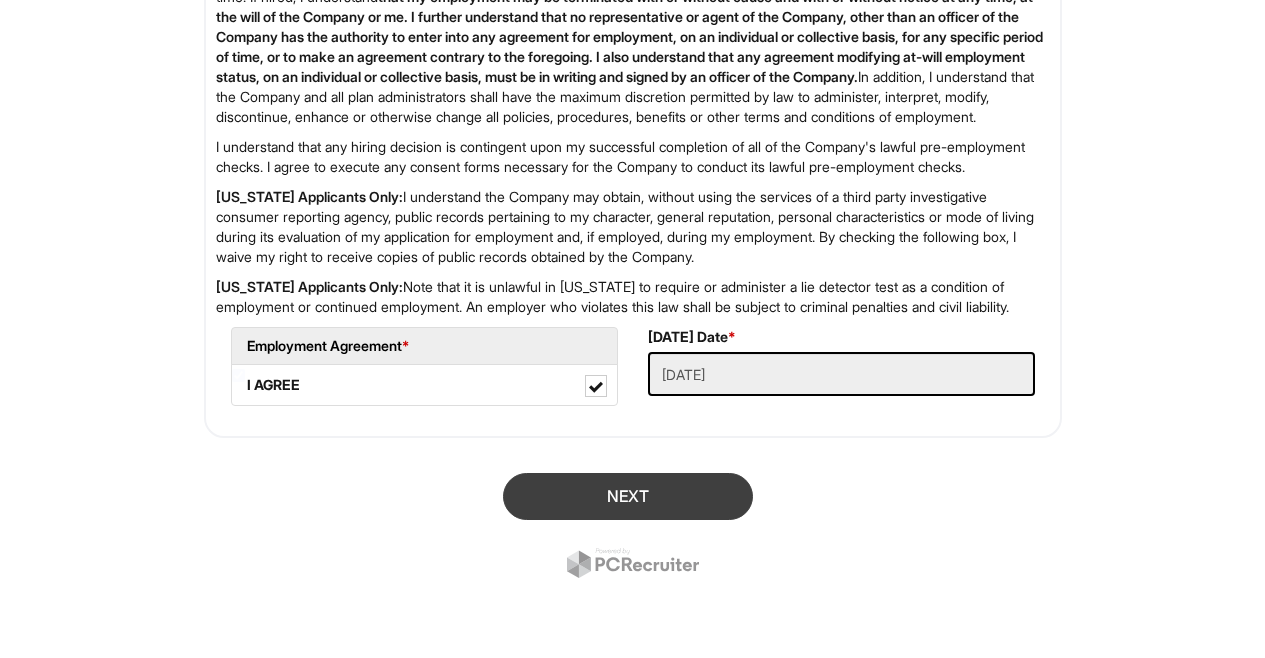 click on "Next" at bounding box center (628, 496) 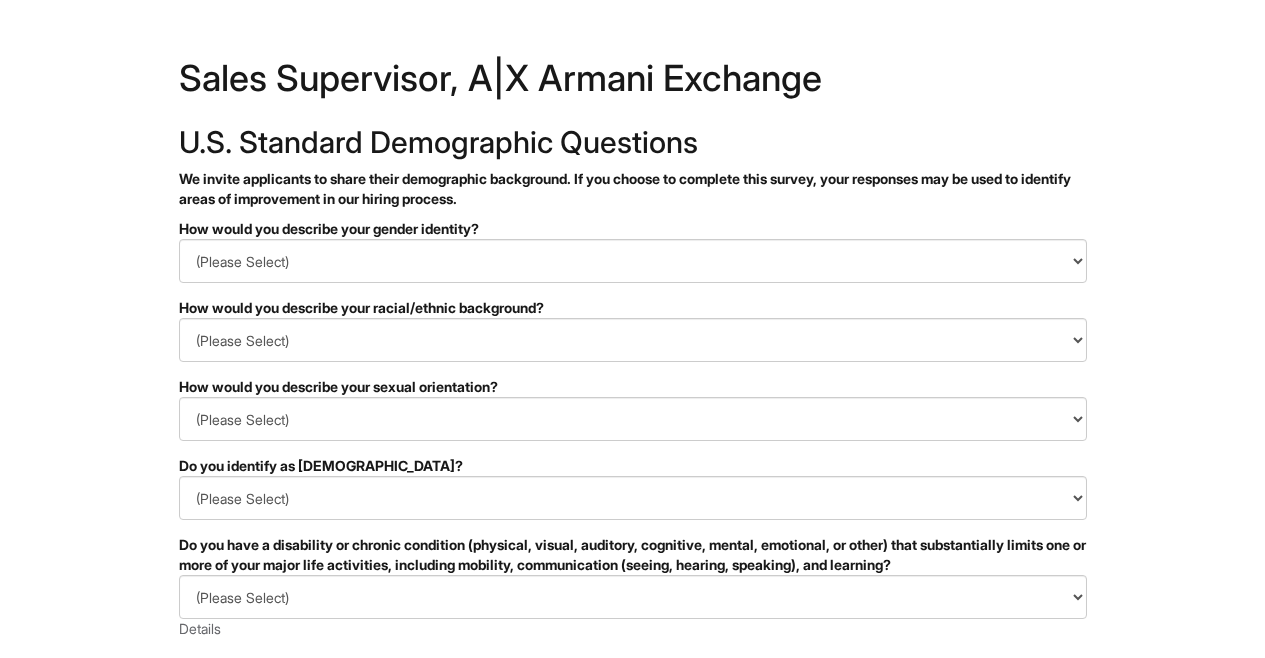 scroll, scrollTop: 0, scrollLeft: 0, axis: both 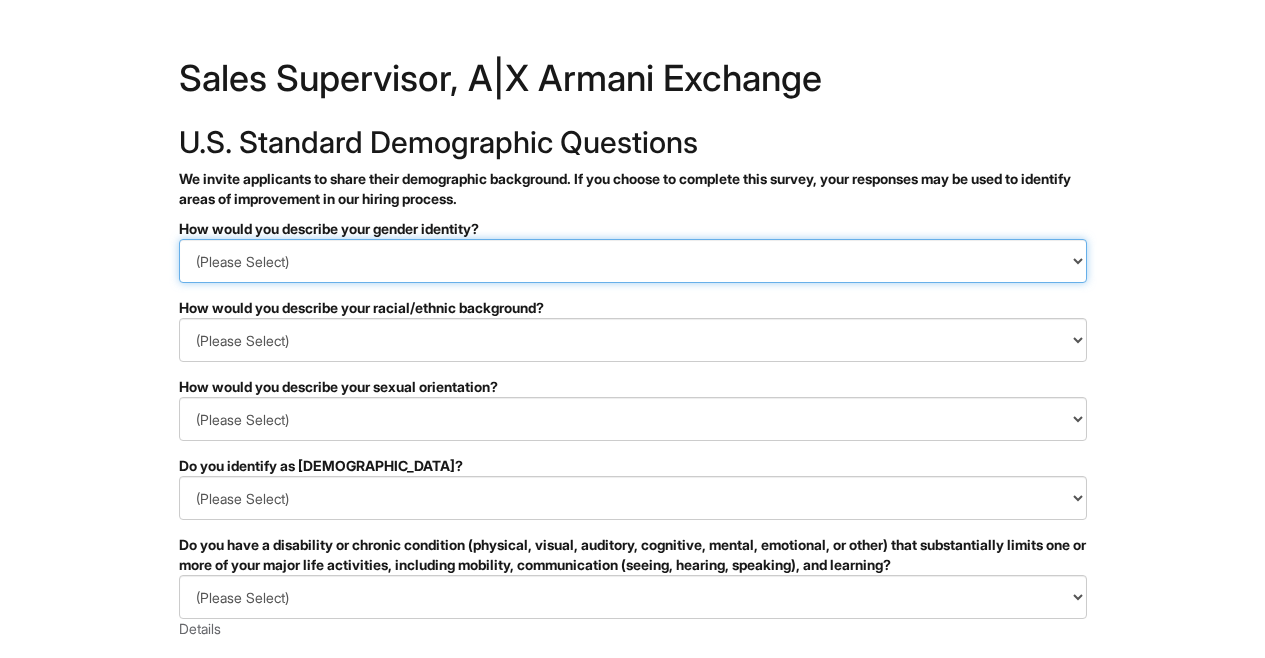 select on "Woman" 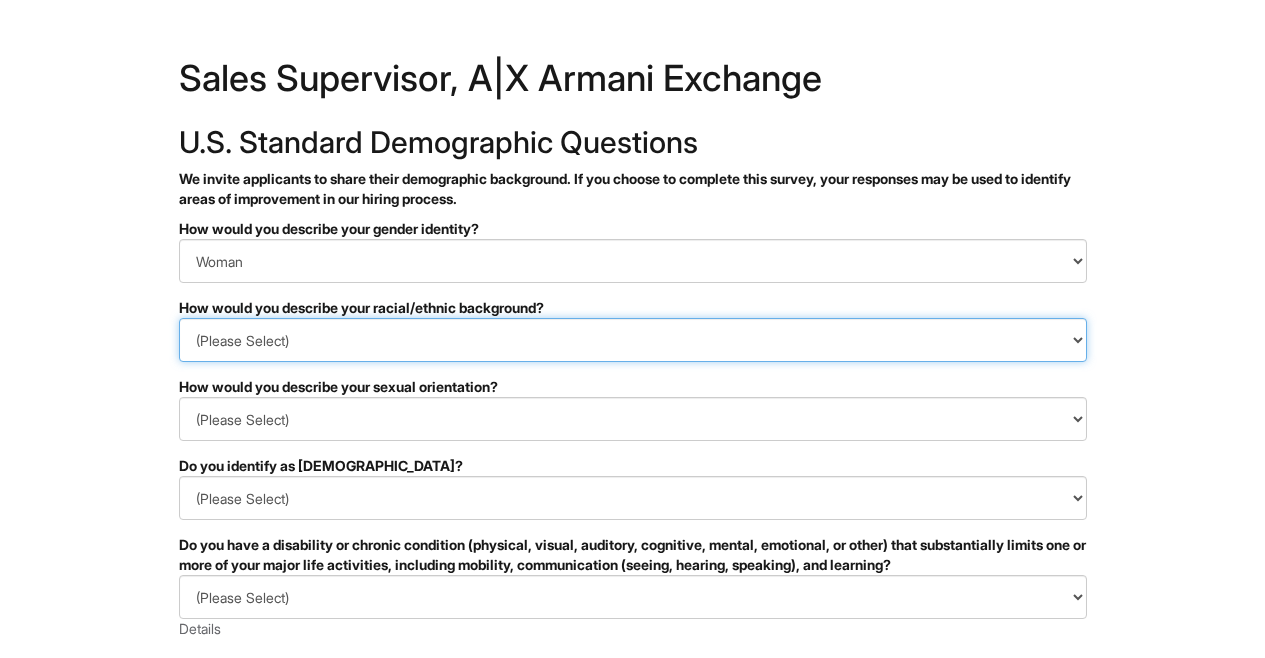 select on "White or European" 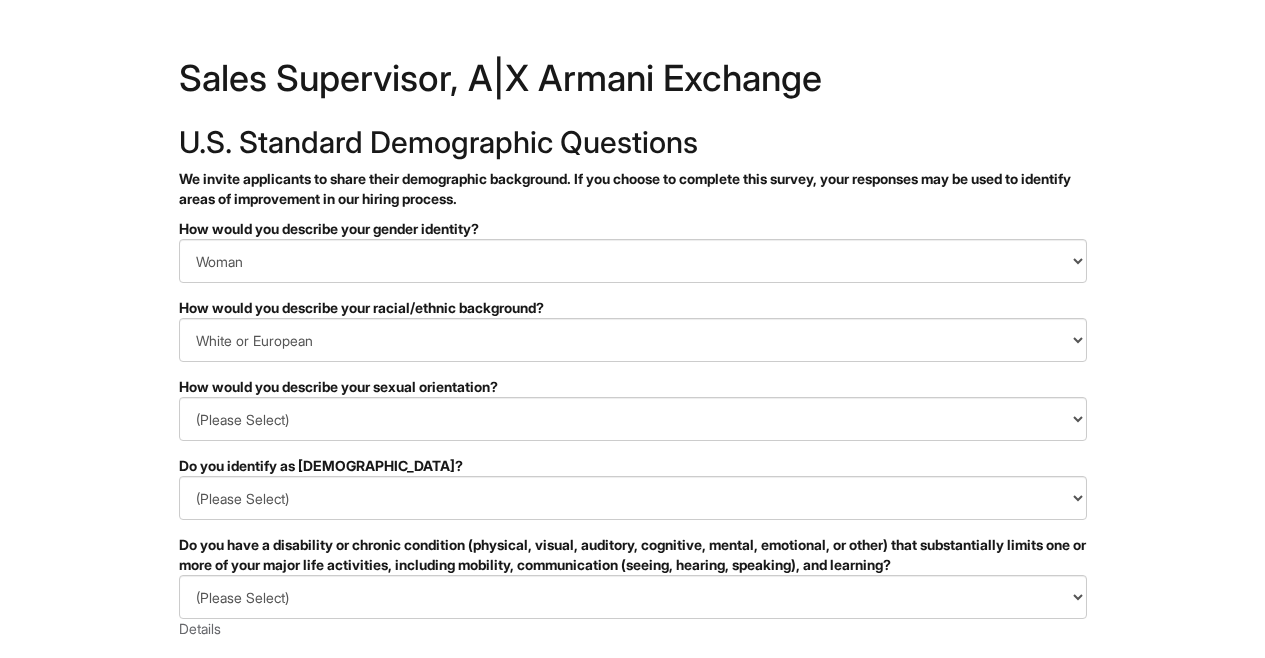 click on "&nbsp; ✔ 2 3 Sales Supervisor, A|X Armani Exchange U.S. Standard Demographic Questions We invite applicants to share their demographic background. If you choose to complete this survey, your responses may be used to identify
areas of improvement in our hiring process. PLEASE COMPLETE ALL REQUIRED FIELDS How would you describe your gender identity? (Please Select) Man Woman [DEMOGRAPHIC_DATA] I prefer to self-describe I don't wish to answer How would you describe your racial/ethnic background? (Please Select) [DEMOGRAPHIC_DATA] or of [DEMOGRAPHIC_DATA] descent    [DEMOGRAPHIC_DATA]    Hispanic, [DEMOGRAPHIC_DATA] or of [DEMOGRAPHIC_DATA] Origin    Indigenous, [DEMOGRAPHIC_DATA] or [US_STATE][DEMOGRAPHIC_DATA]    Middle Eastern or North [DEMOGRAPHIC_DATA] or [DEMOGRAPHIC_DATA]    [DEMOGRAPHIC_DATA]    Southeast Asian    White or [DEMOGRAPHIC_DATA]    I prefer to self-describe    I don't wish to answer How would you describe your sexual orientation? (Please Select) [DEMOGRAPHIC_DATA] [DEMOGRAPHIC_DATA] and/or [DEMOGRAPHIC_DATA] [DEMOGRAPHIC_DATA] [DEMOGRAPHIC_DATA] [DEMOGRAPHIC_DATA] [DEMOGRAPHIC_DATA] I prefer to self-describe I don't wish to answer Yes No Indeed" at bounding box center (632, 563) 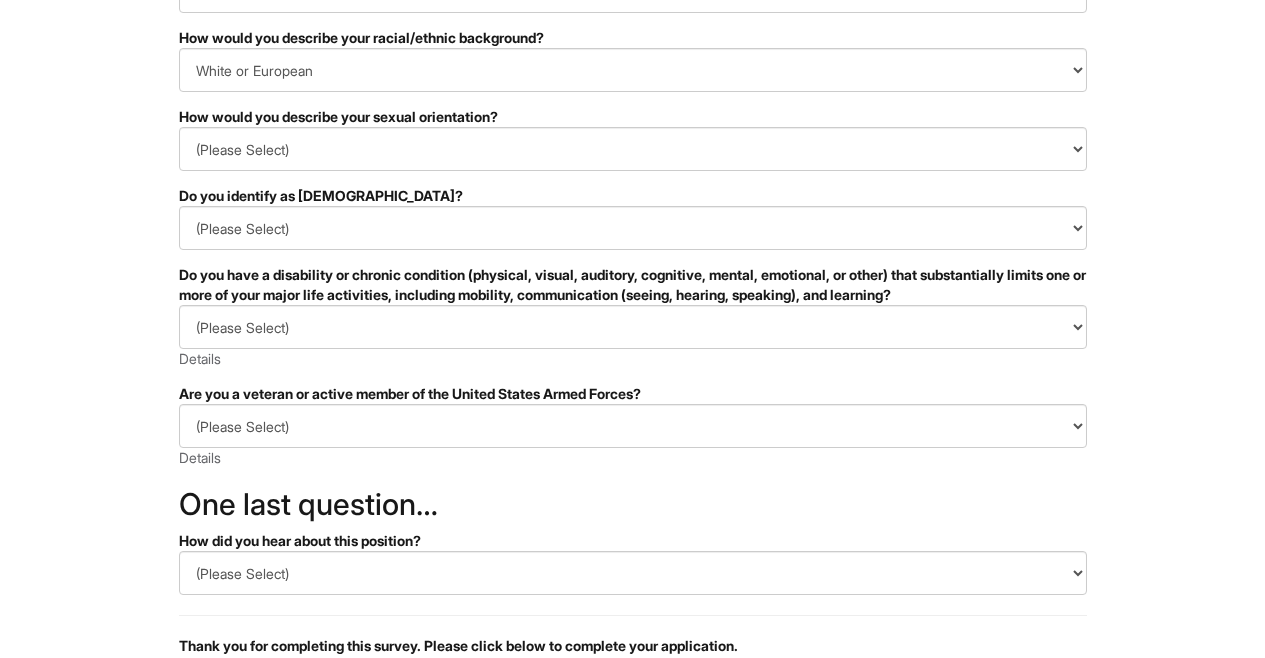 scroll, scrollTop: 271, scrollLeft: 0, axis: vertical 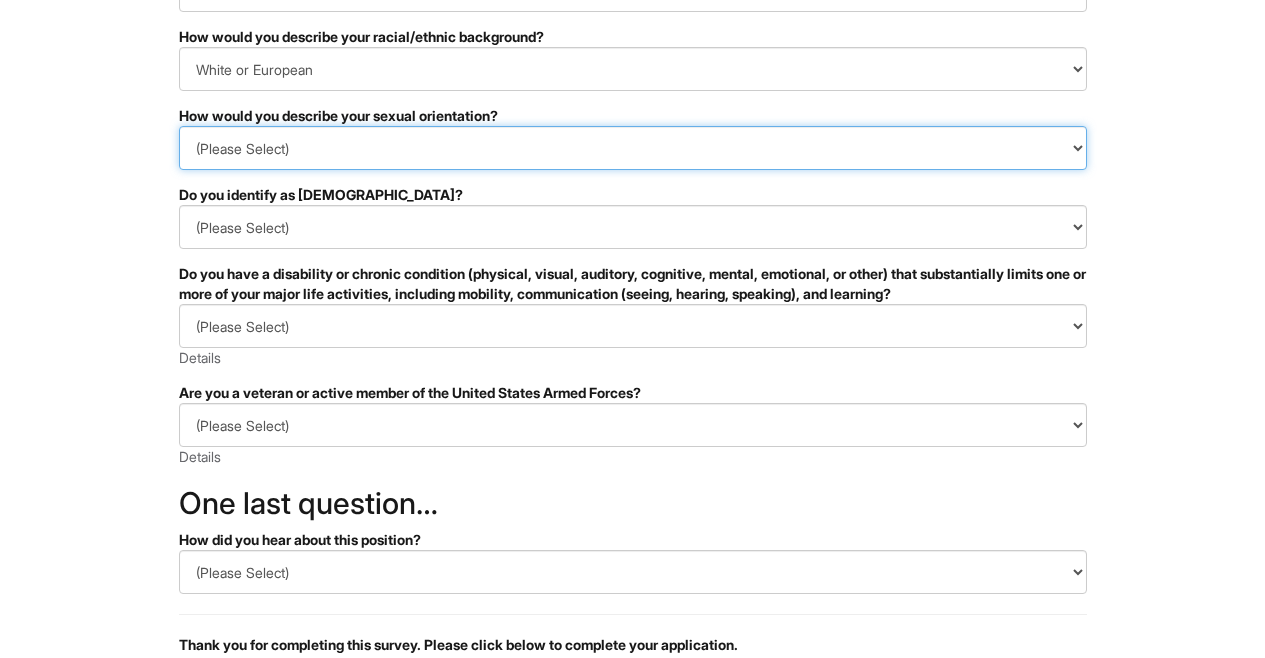 select on "[DEMOGRAPHIC_DATA]" 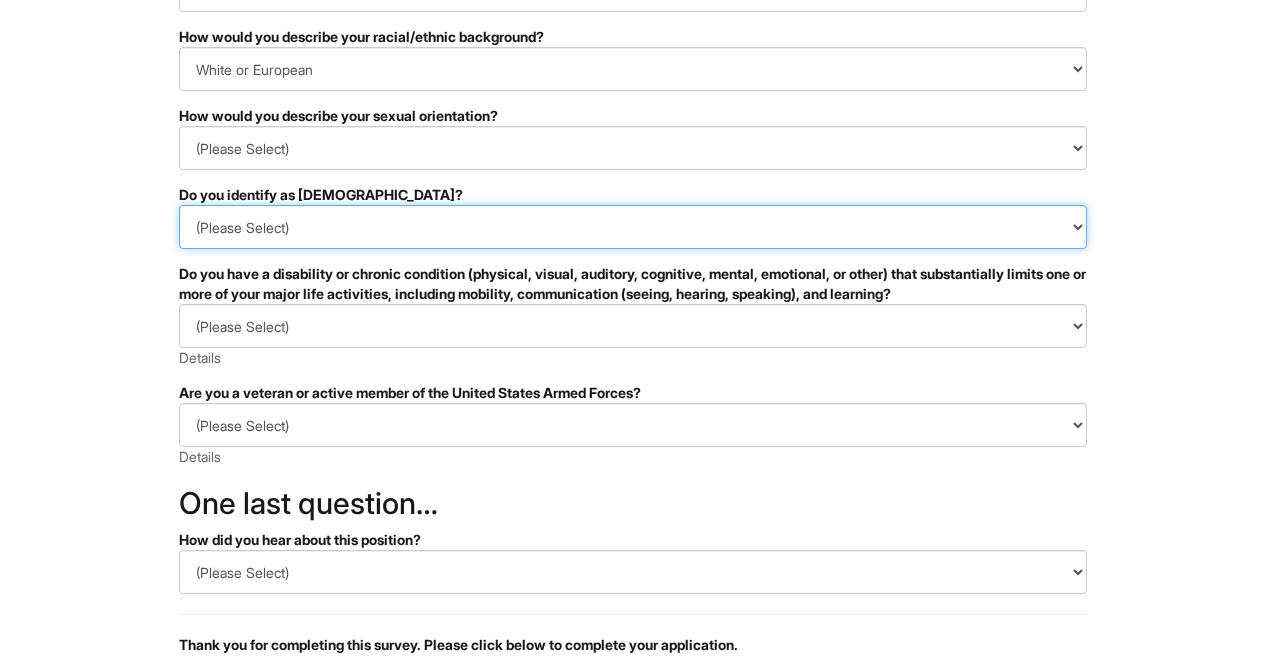 select on "No" 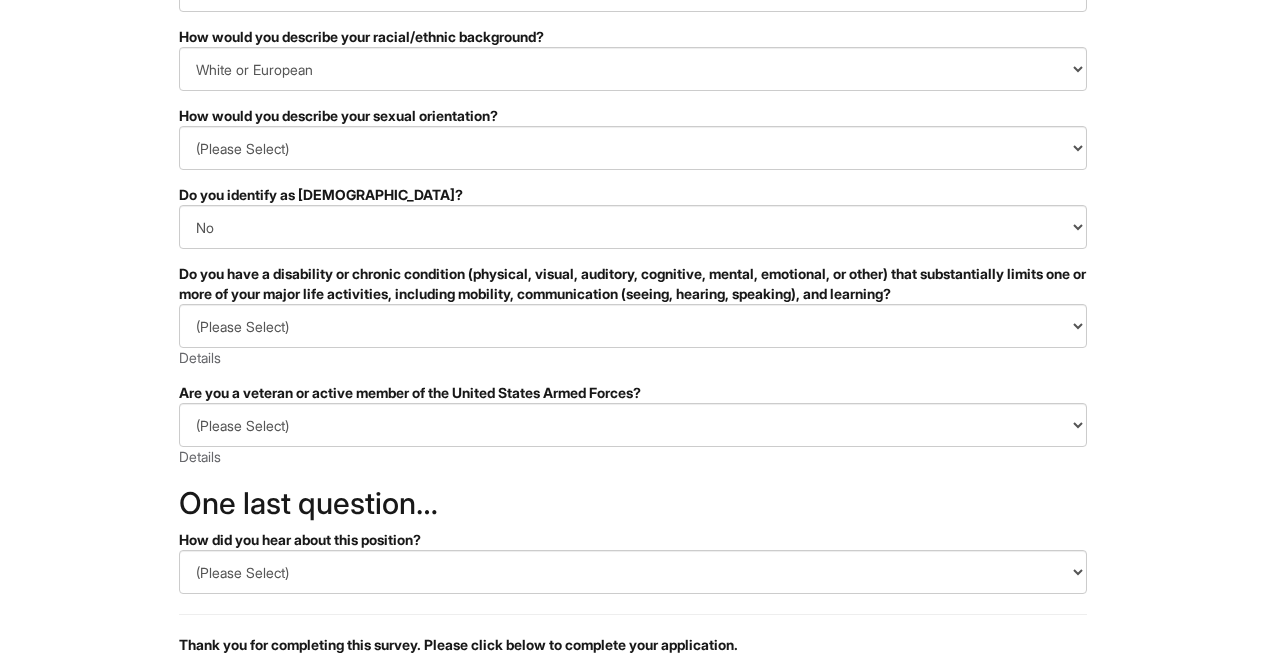 click on "&nbsp; ✔ 2 3 Sales Supervisor, A|X Armani Exchange U.S. Standard Demographic Questions We invite applicants to share their demographic background. If you choose to complete this survey, your responses may be used to identify
areas of improvement in our hiring process. PLEASE COMPLETE ALL REQUIRED FIELDS How would you describe your gender identity? (Please Select) Man Woman [DEMOGRAPHIC_DATA] I prefer to self-describe I don't wish to answer How would you describe your racial/ethnic background? (Please Select) [DEMOGRAPHIC_DATA] or of [DEMOGRAPHIC_DATA] descent    [DEMOGRAPHIC_DATA]    Hispanic, [DEMOGRAPHIC_DATA] or of [DEMOGRAPHIC_DATA] Origin    Indigenous, [DEMOGRAPHIC_DATA] or [US_STATE][DEMOGRAPHIC_DATA]    Middle Eastern or North [DEMOGRAPHIC_DATA] or [DEMOGRAPHIC_DATA]    [DEMOGRAPHIC_DATA]    Southeast Asian    White or [DEMOGRAPHIC_DATA]    I prefer to self-describe    I don't wish to answer How would you describe your sexual orientation? (Please Select) [DEMOGRAPHIC_DATA] [DEMOGRAPHIC_DATA] and/or [DEMOGRAPHIC_DATA] [DEMOGRAPHIC_DATA] [DEMOGRAPHIC_DATA] [DEMOGRAPHIC_DATA] [DEMOGRAPHIC_DATA] I prefer to self-describe I don't wish to answer Yes No Indeed" at bounding box center (632, 292) 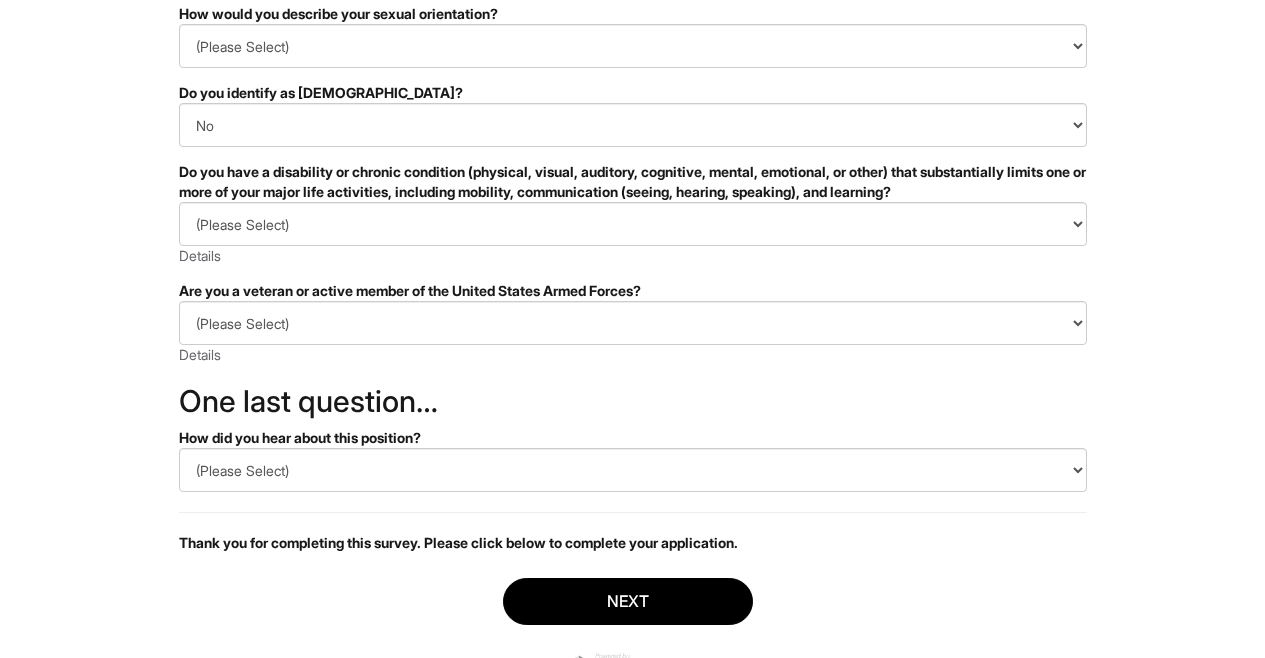 scroll, scrollTop: 468, scrollLeft: 0, axis: vertical 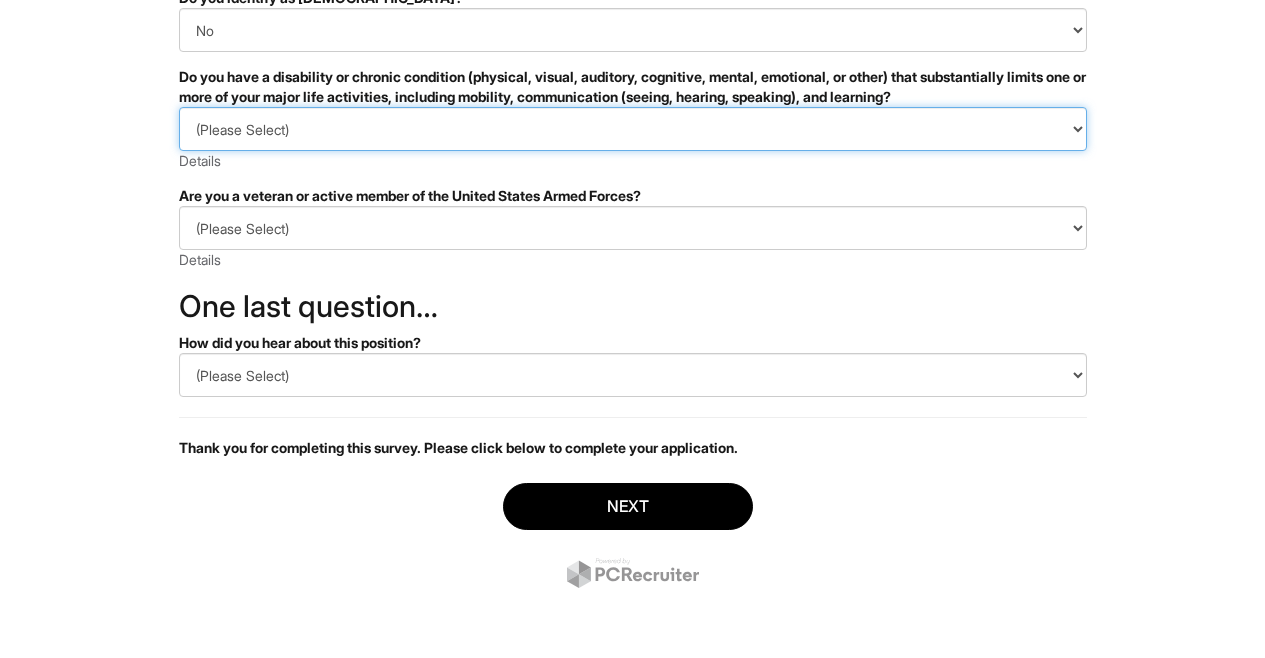 select on "NO, I DON'T HAVE A DISABILITY" 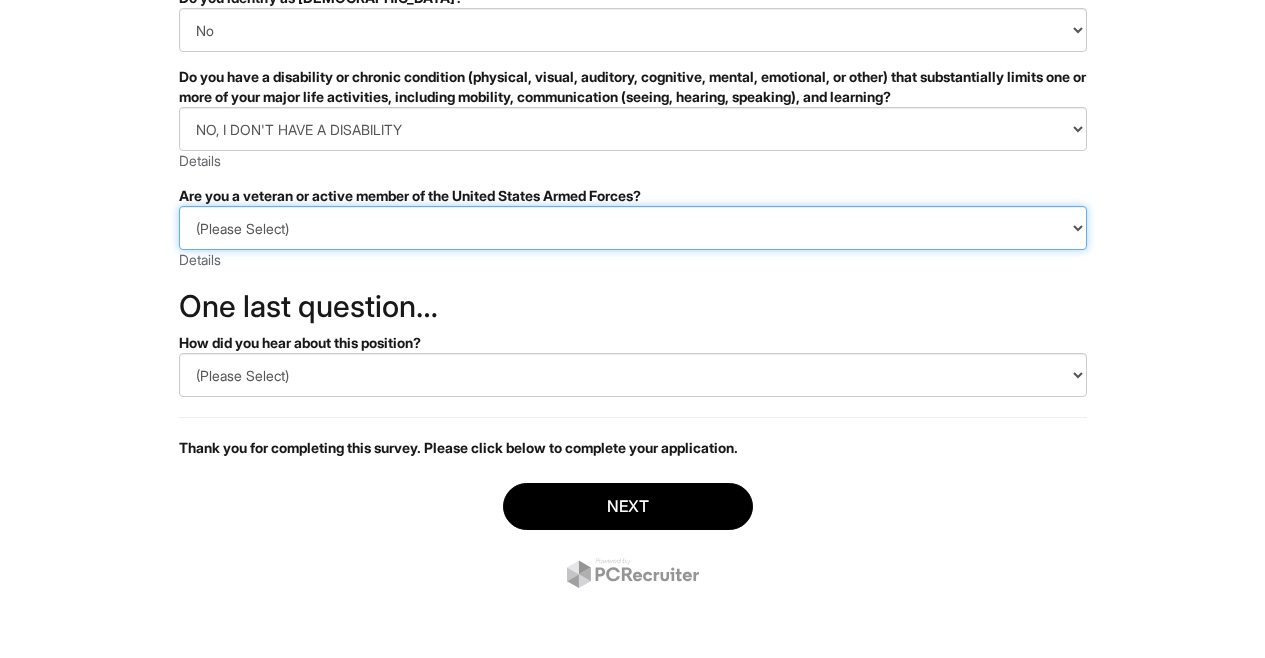 select on "I AM NOT A PROTECTED VETERAN" 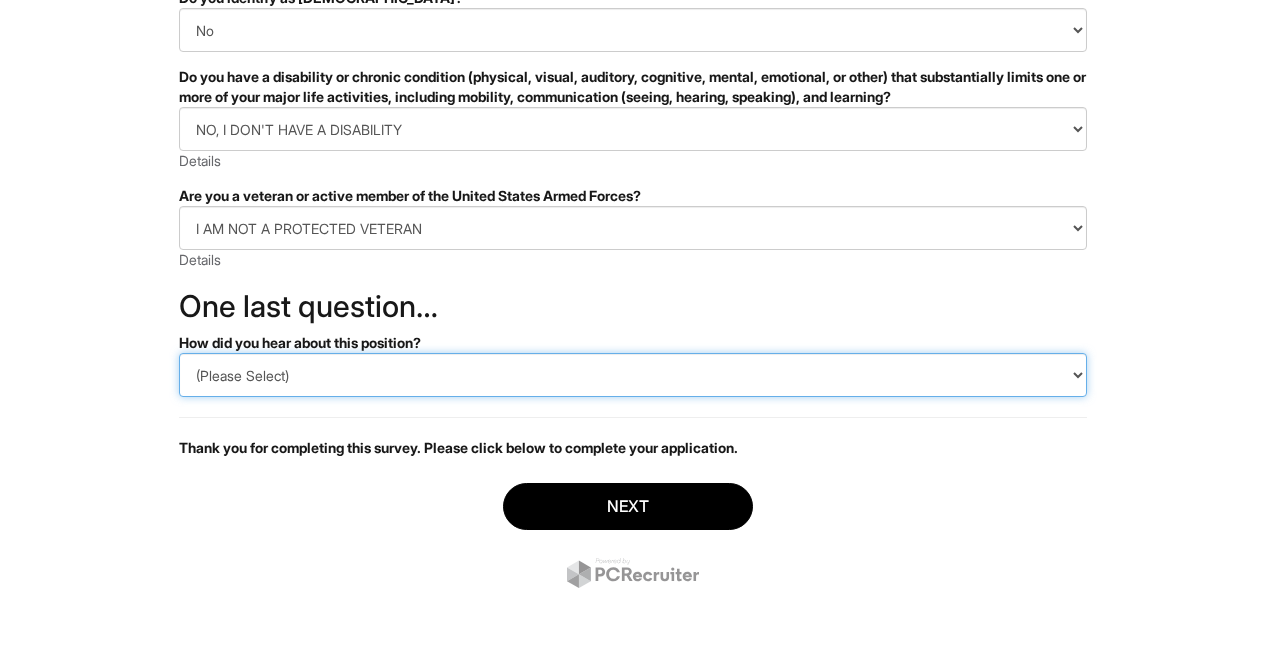 select on "LinkedIn" 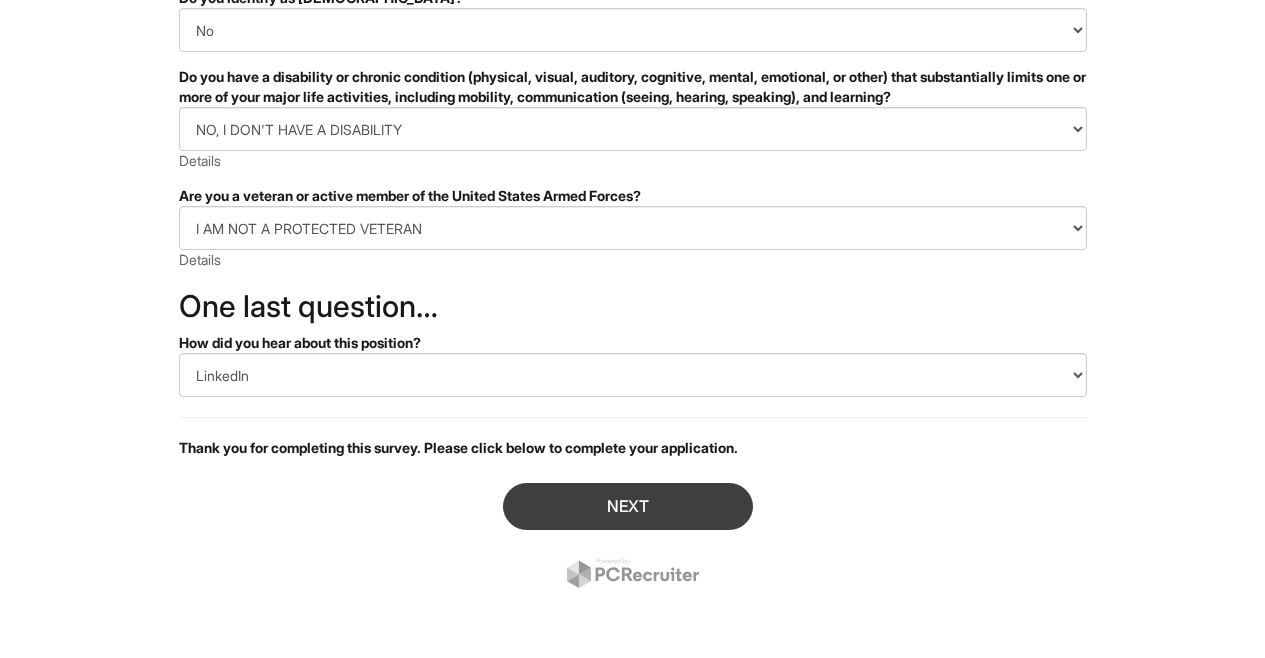 click on "Next" at bounding box center [628, 506] 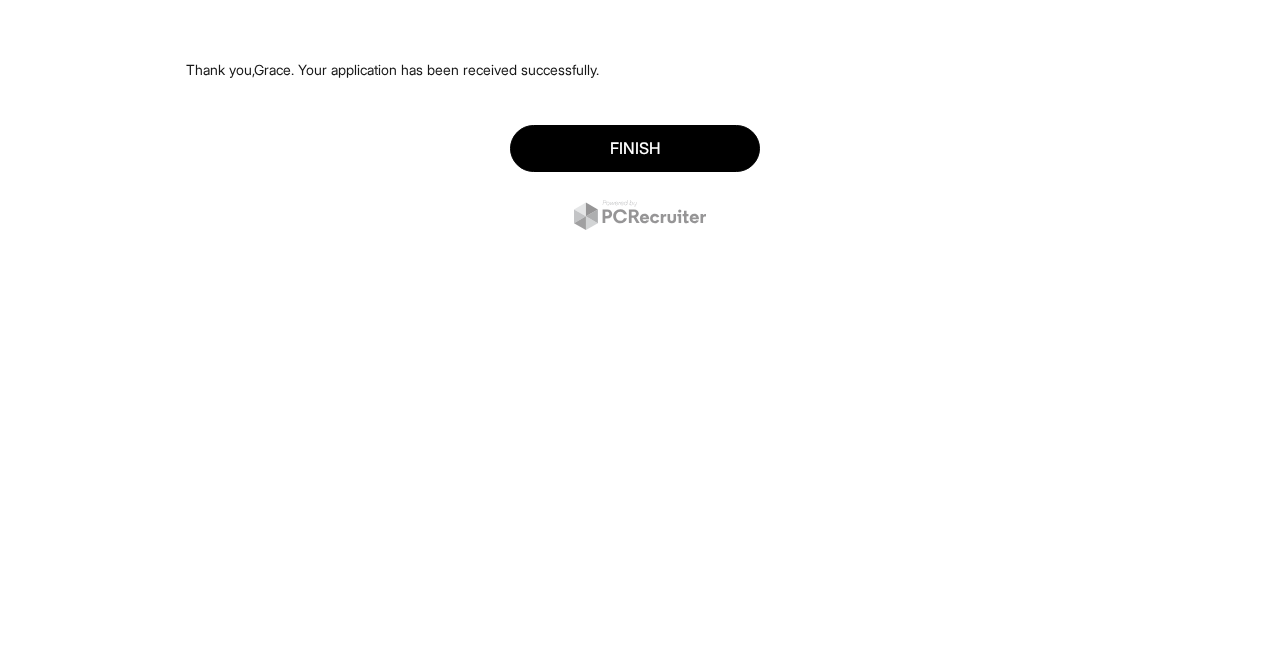 scroll, scrollTop: 0, scrollLeft: 0, axis: both 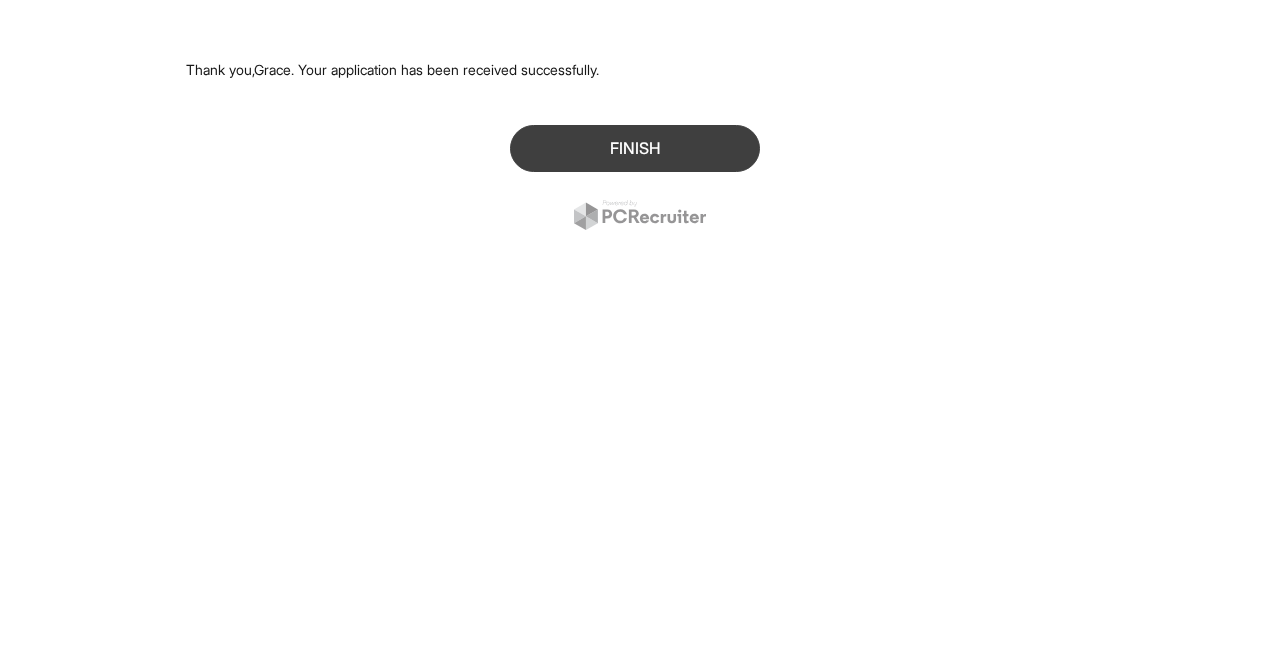 click on "Finish" at bounding box center [635, 148] 